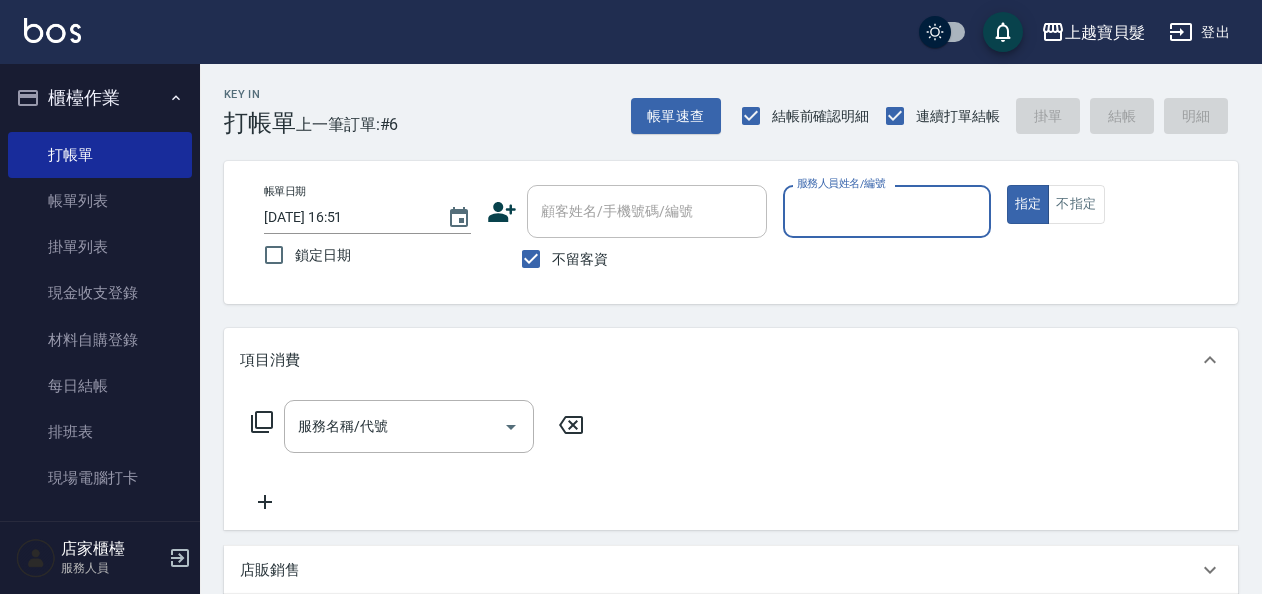 scroll, scrollTop: 368, scrollLeft: 0, axis: vertical 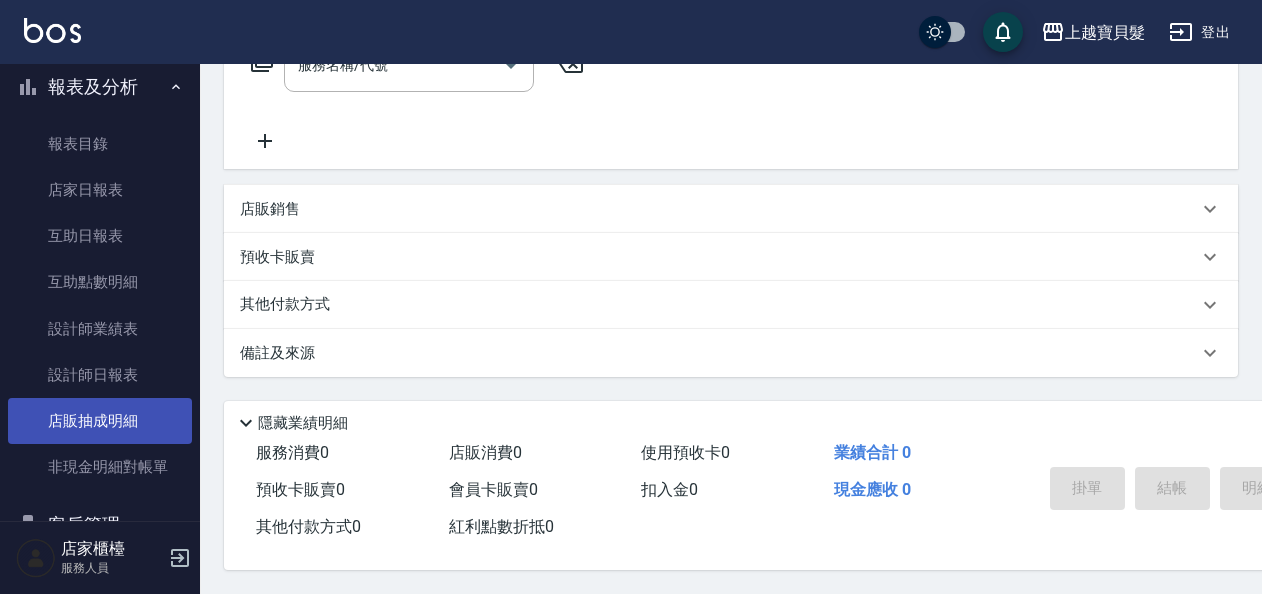 click on "店販抽成明細" at bounding box center (100, 421) 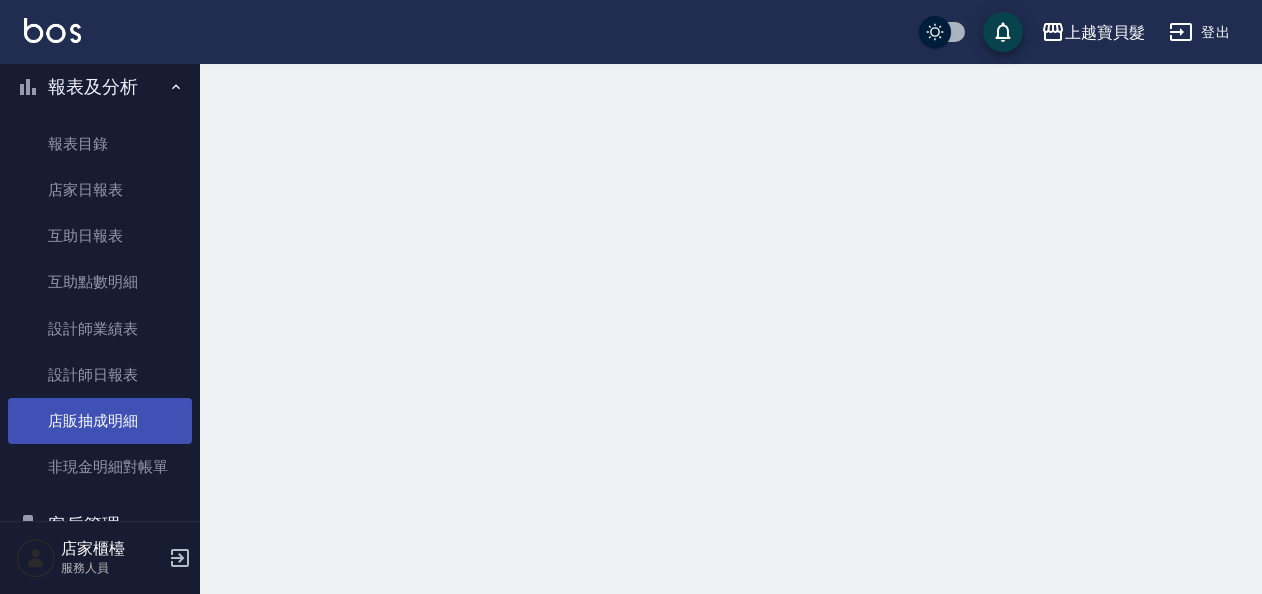 scroll, scrollTop: 0, scrollLeft: 0, axis: both 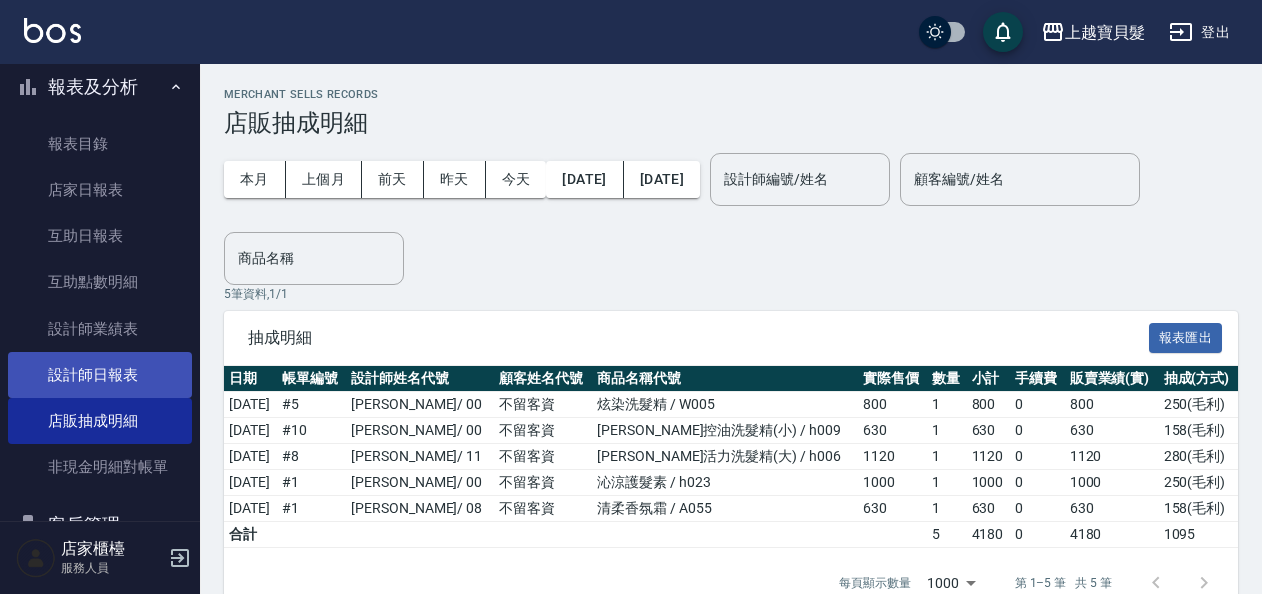 click on "設計師日報表" at bounding box center [100, 375] 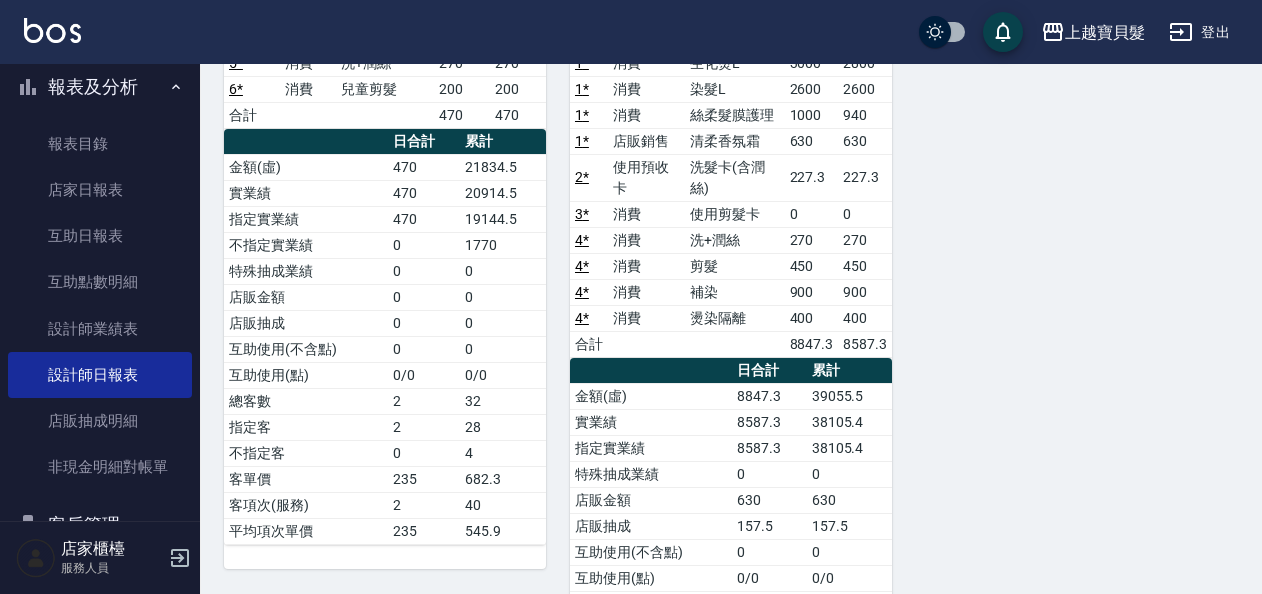 scroll, scrollTop: 300, scrollLeft: 0, axis: vertical 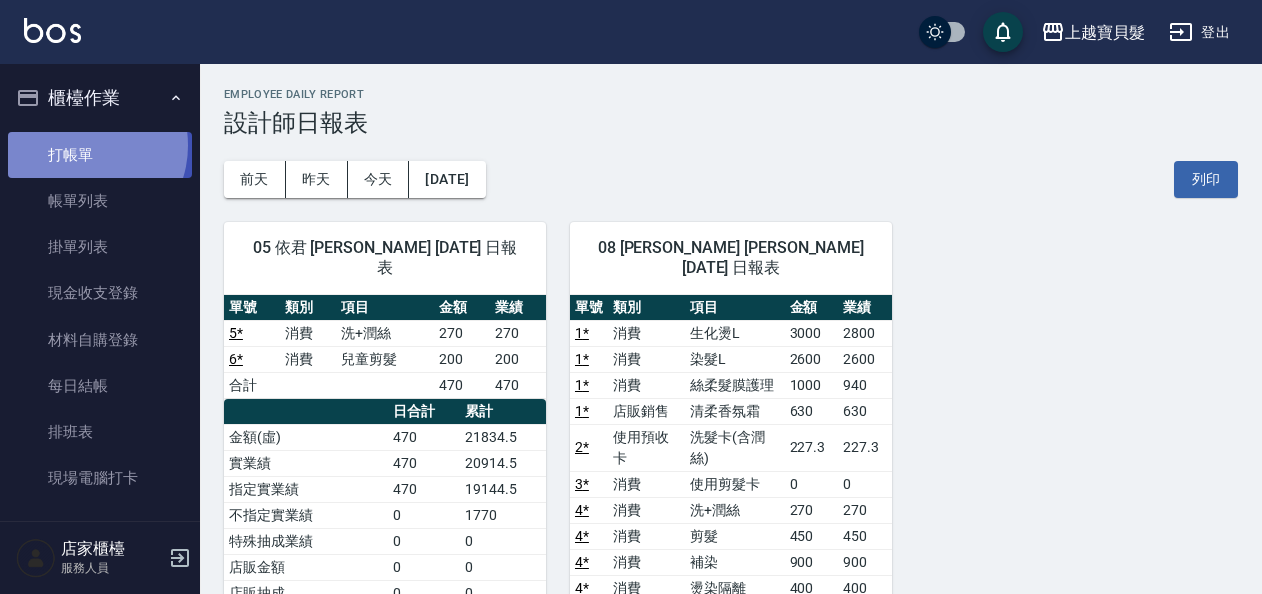 click on "打帳單" at bounding box center (100, 155) 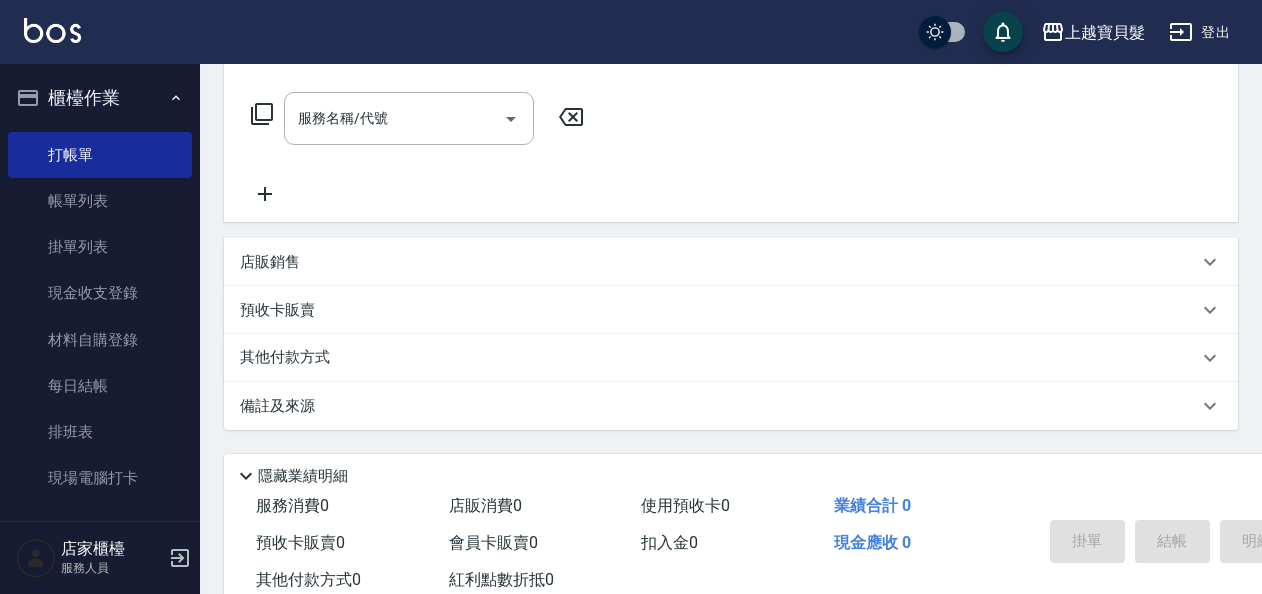 scroll, scrollTop: 368, scrollLeft: 0, axis: vertical 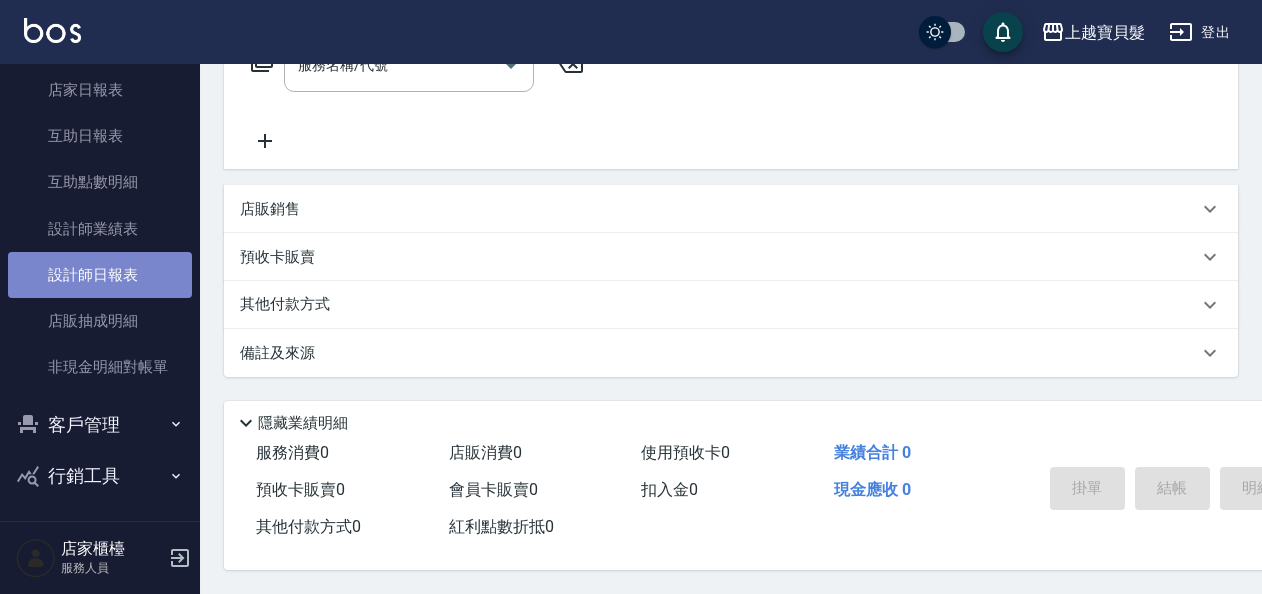 click on "設計師日報表" at bounding box center [100, 275] 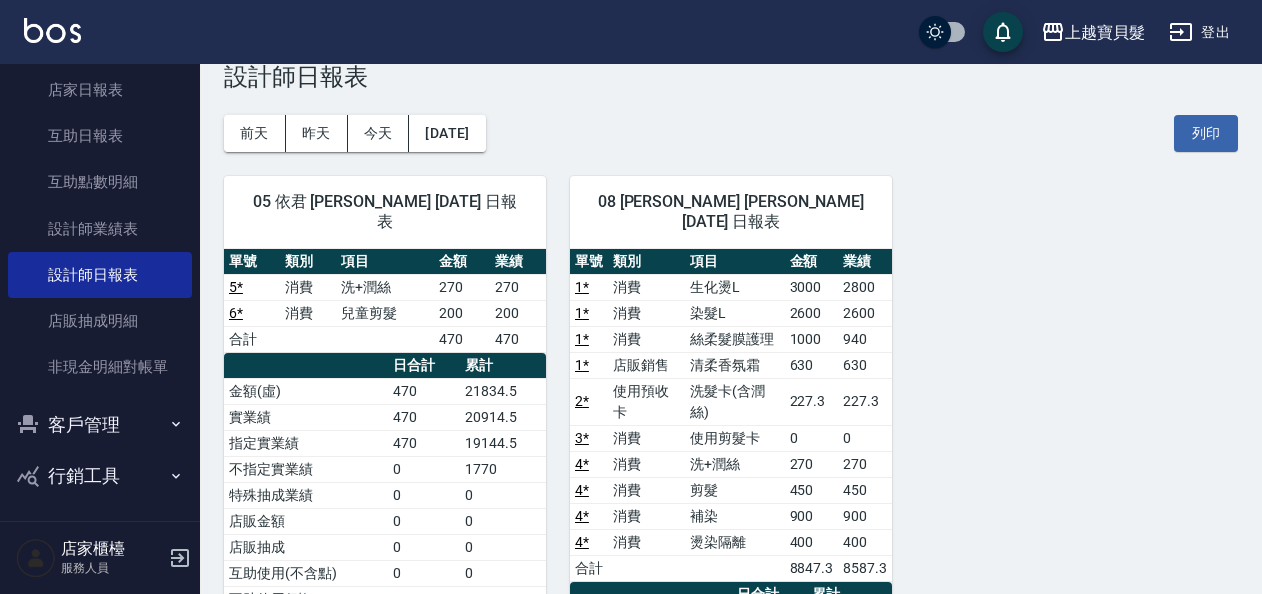 scroll, scrollTop: 0, scrollLeft: 0, axis: both 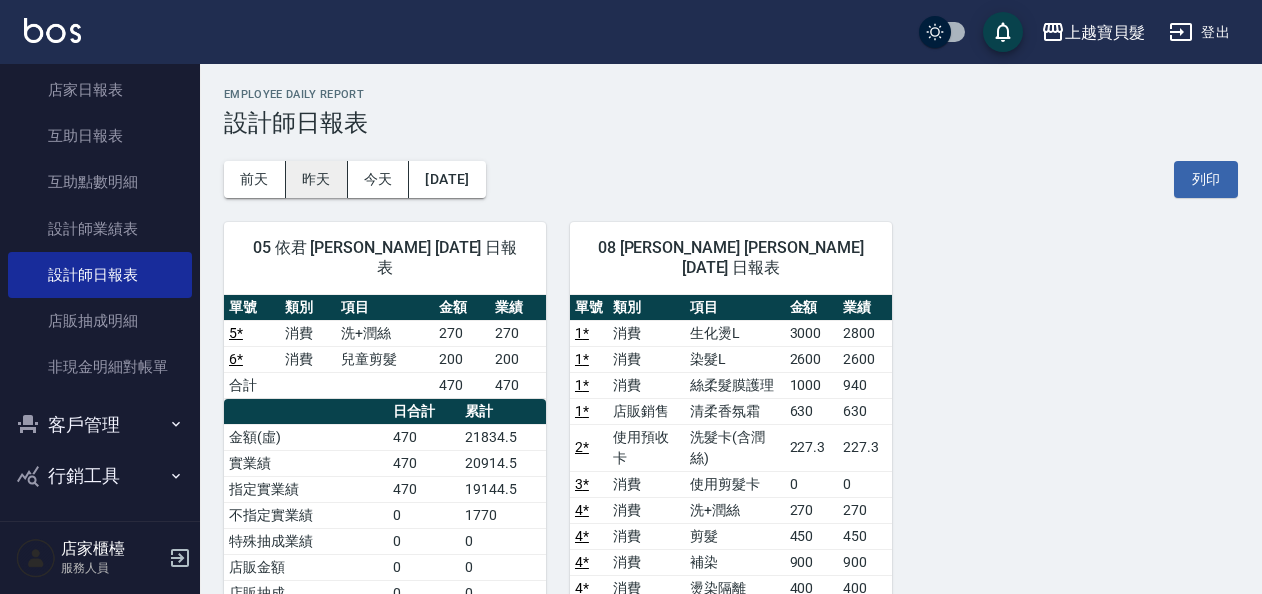 click on "昨天" at bounding box center (317, 179) 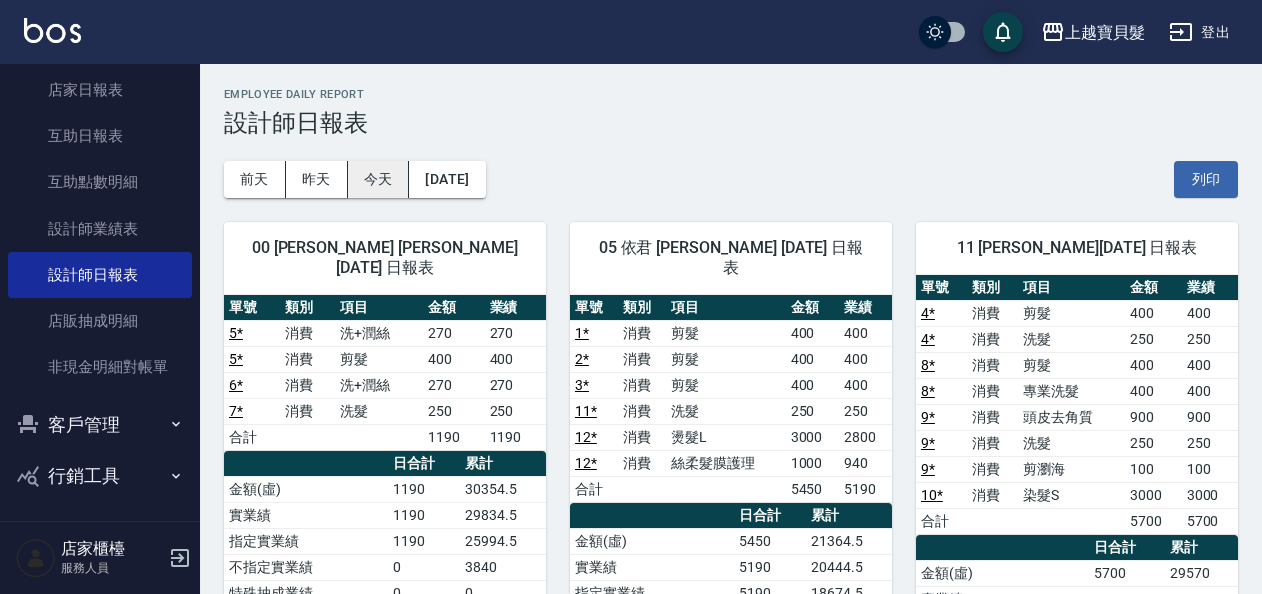 click on "今天" at bounding box center (379, 179) 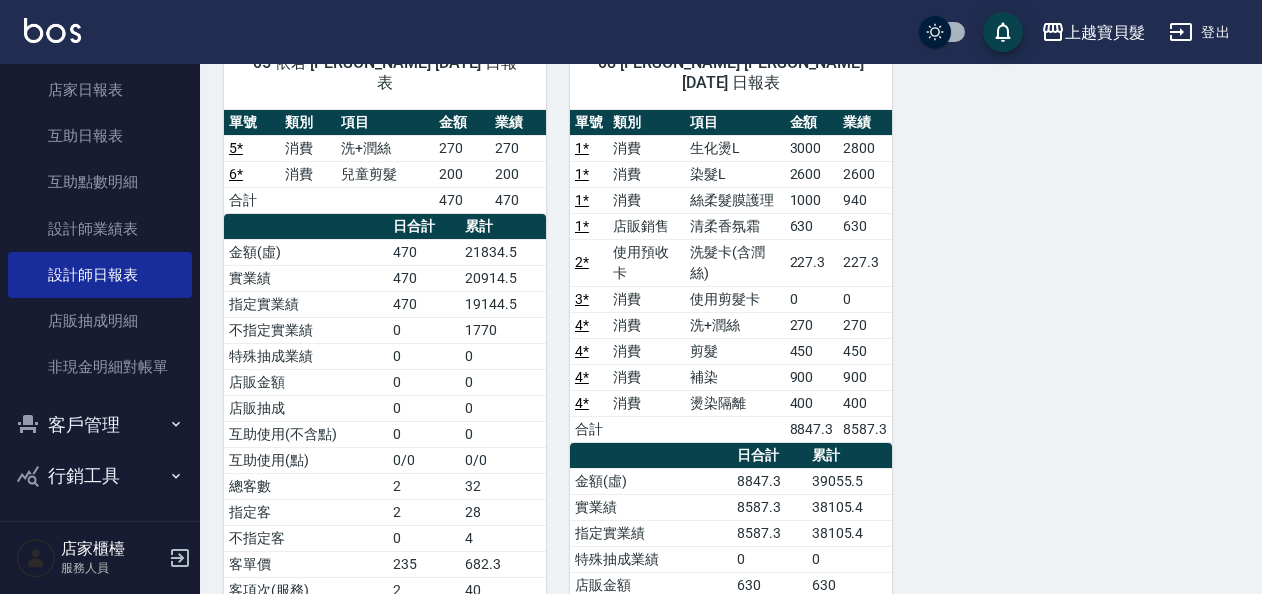 scroll, scrollTop: 200, scrollLeft: 0, axis: vertical 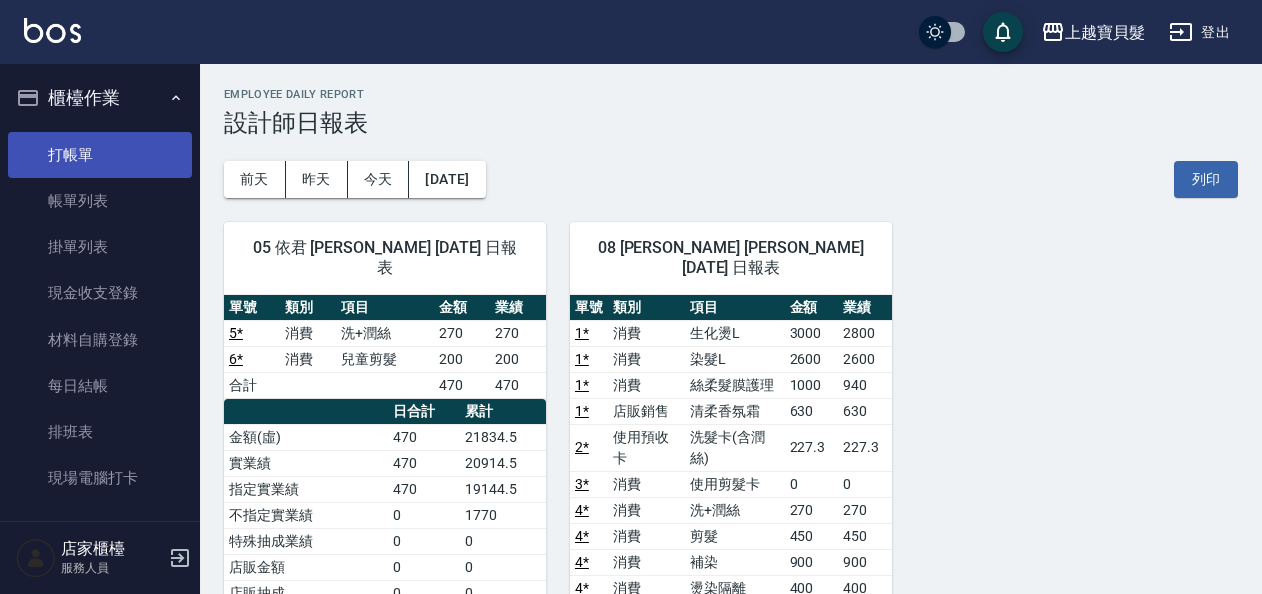 click on "打帳單" at bounding box center (100, 155) 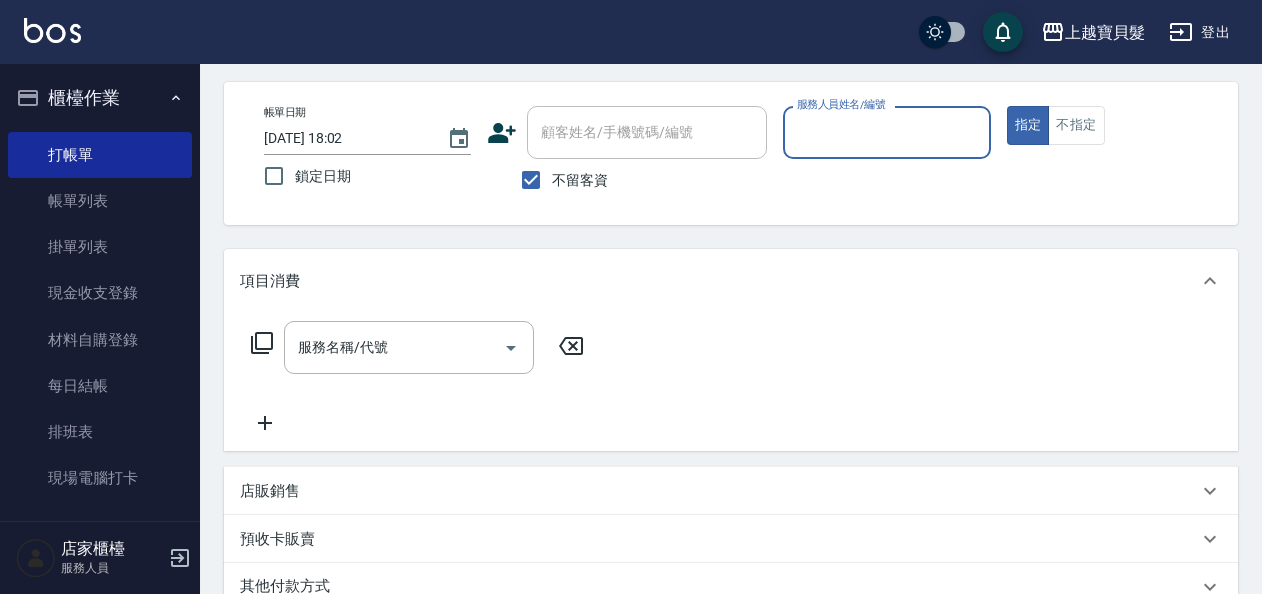 scroll, scrollTop: 0, scrollLeft: 0, axis: both 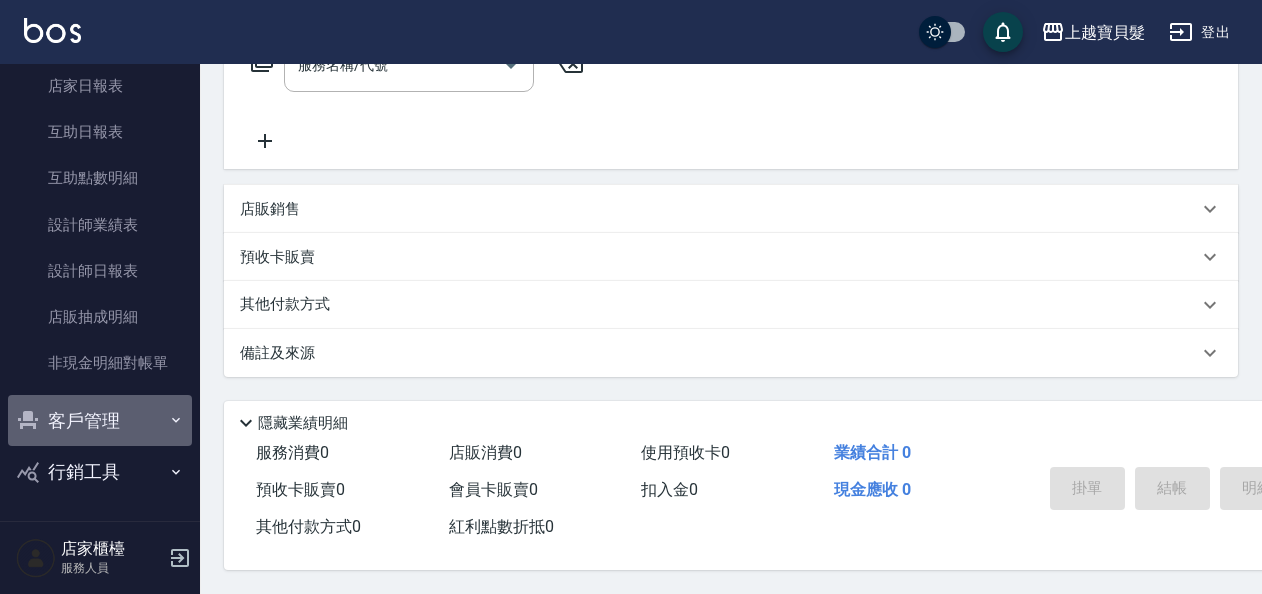 click on "客戶管理" at bounding box center [100, 421] 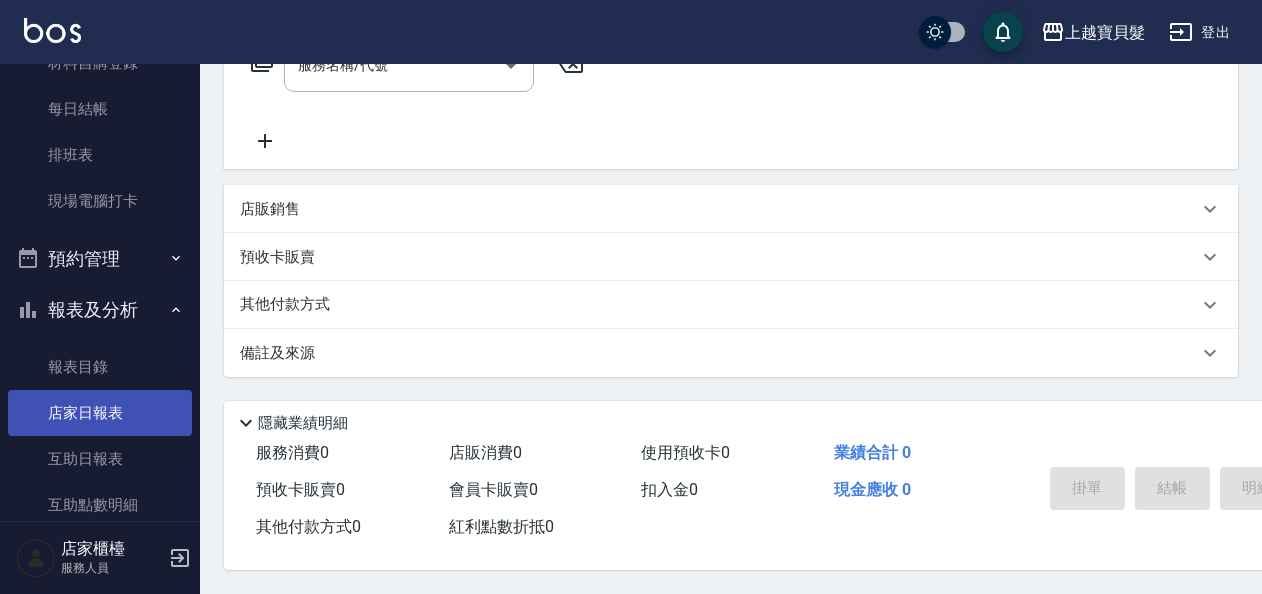 scroll, scrollTop: 258, scrollLeft: 0, axis: vertical 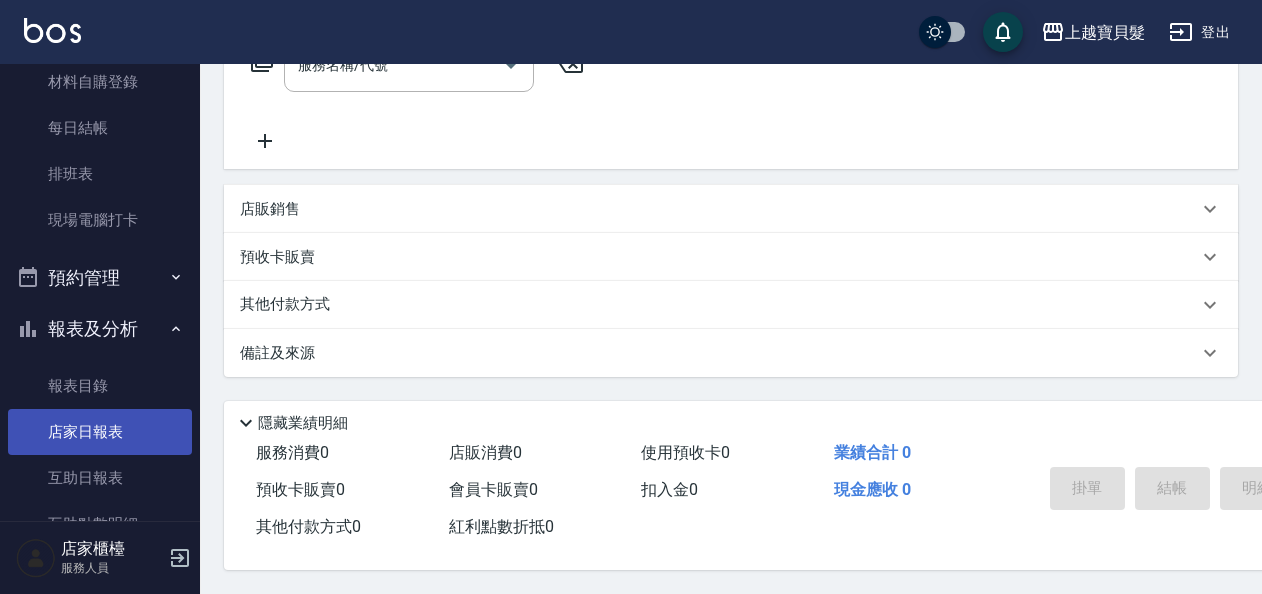 click on "店家日報表" at bounding box center [100, 432] 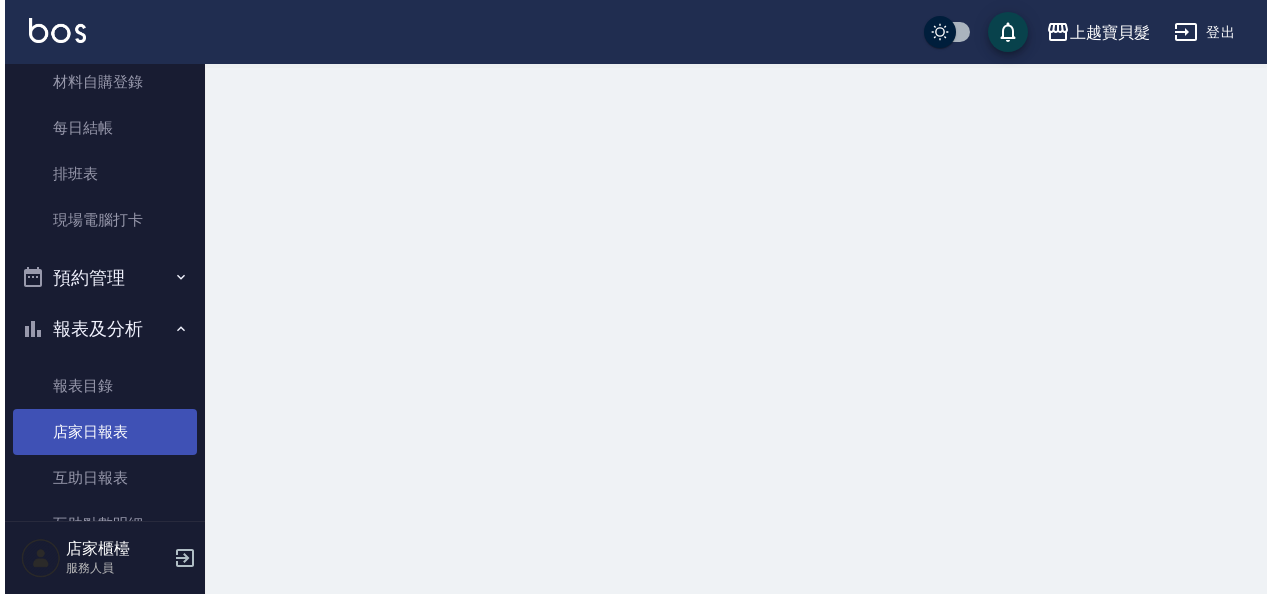 scroll, scrollTop: 0, scrollLeft: 0, axis: both 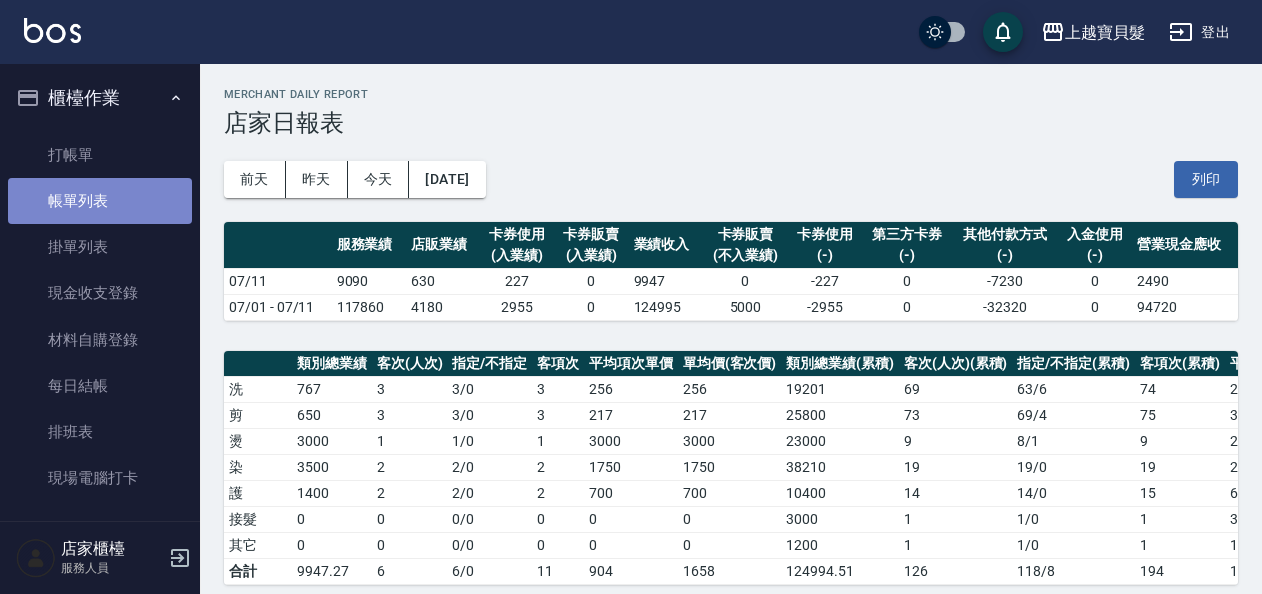 click on "帳單列表" at bounding box center (100, 201) 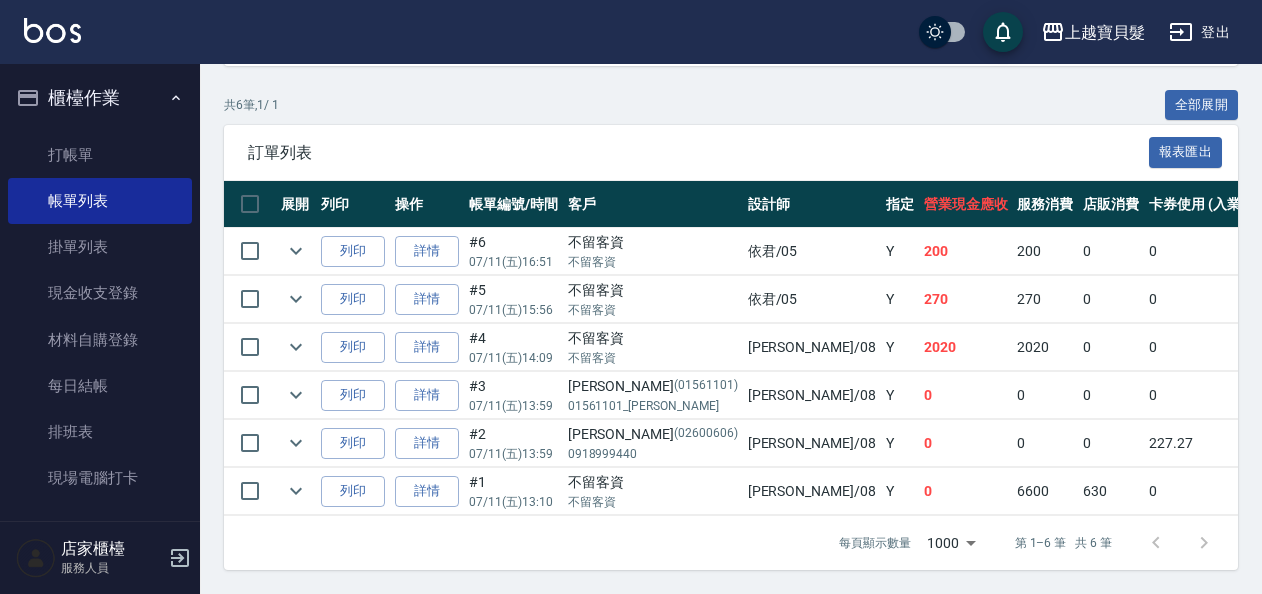 scroll, scrollTop: 448, scrollLeft: 0, axis: vertical 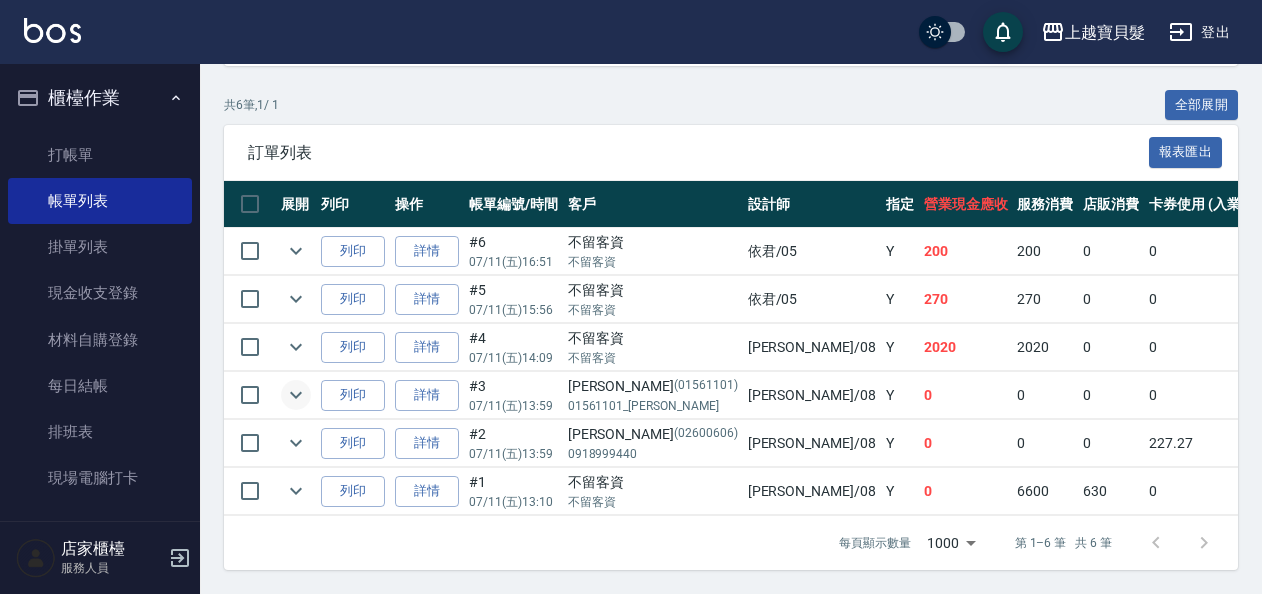 click 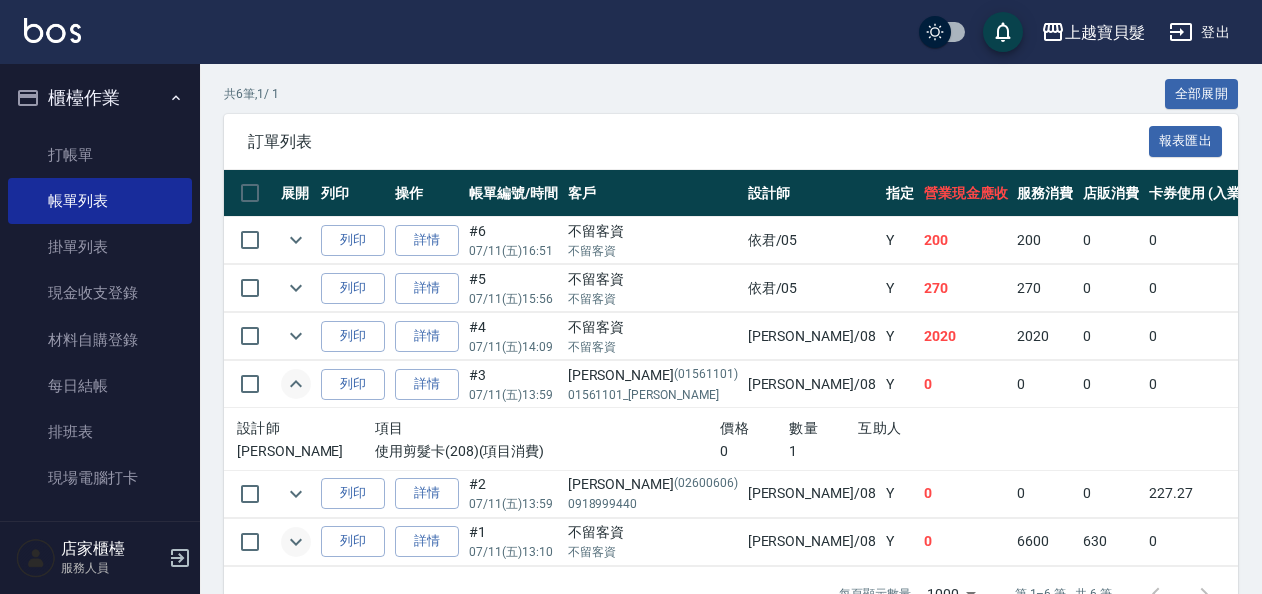 click 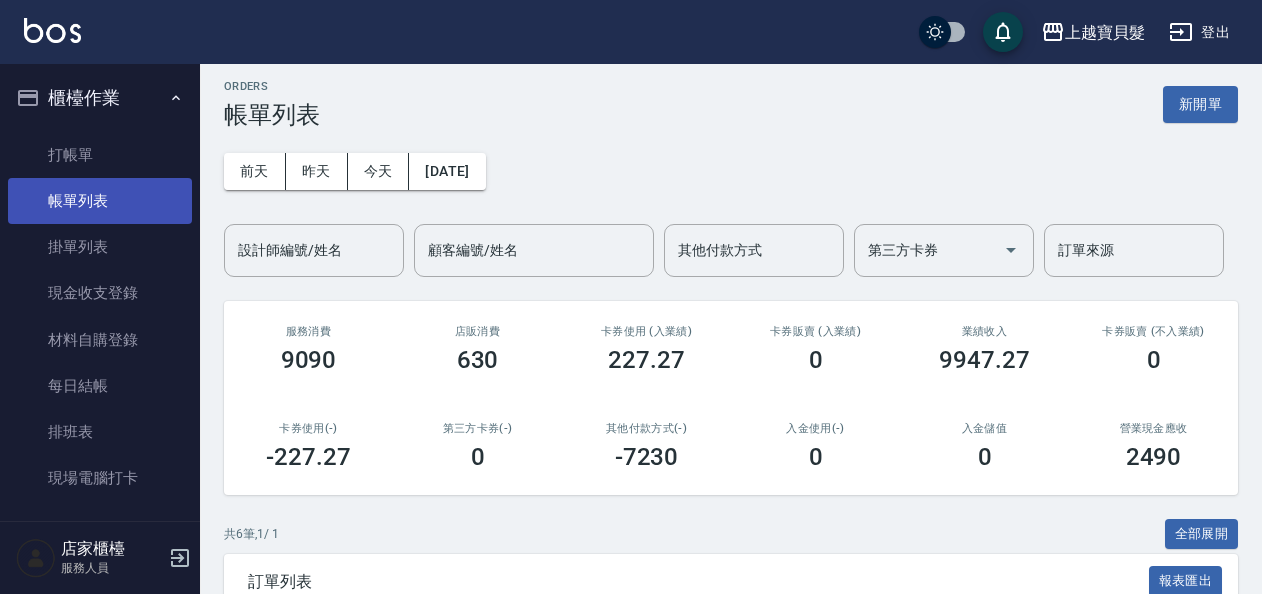 scroll, scrollTop: 0, scrollLeft: 0, axis: both 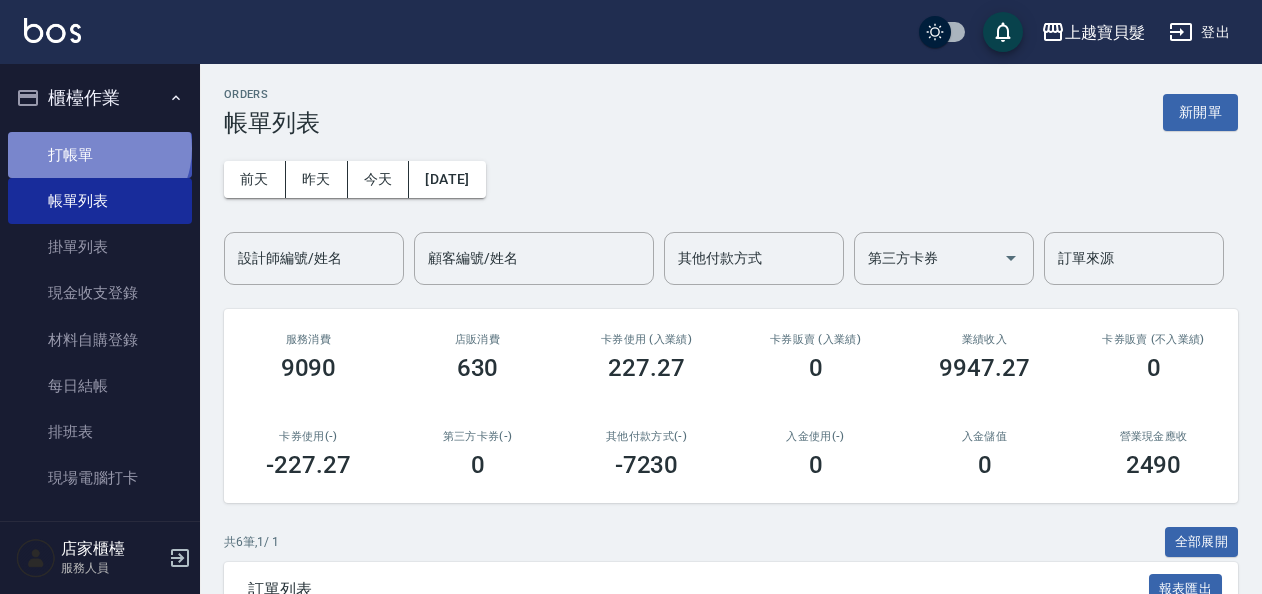 click on "打帳單" at bounding box center [100, 155] 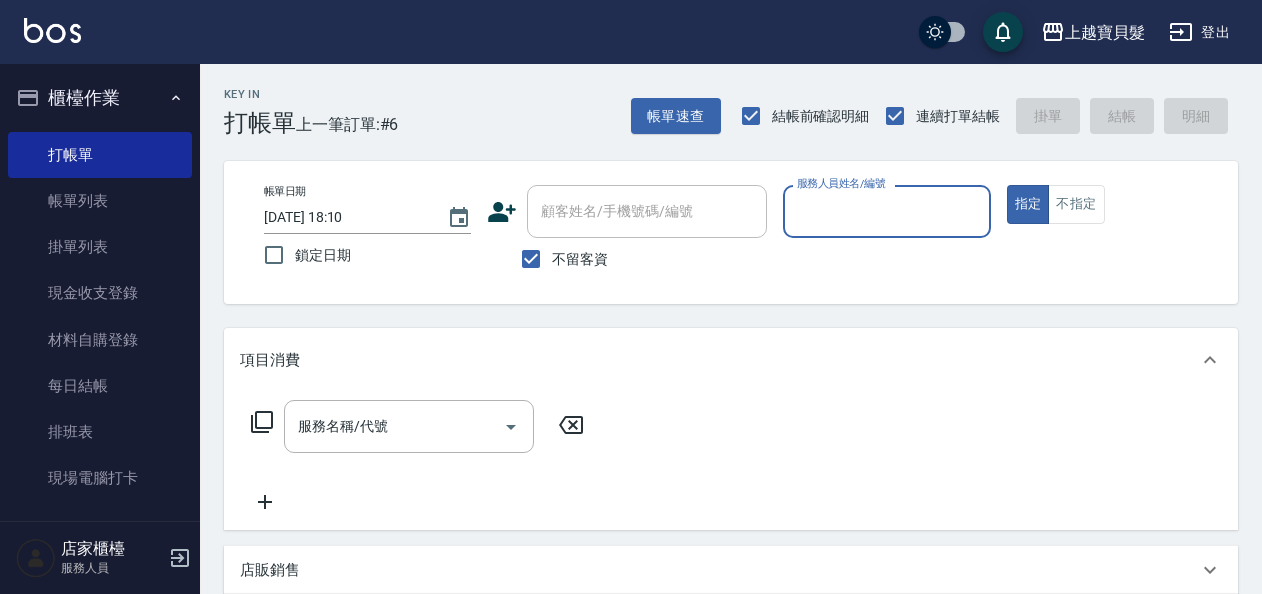 click on "服務人員姓名/編號" at bounding box center [886, 211] 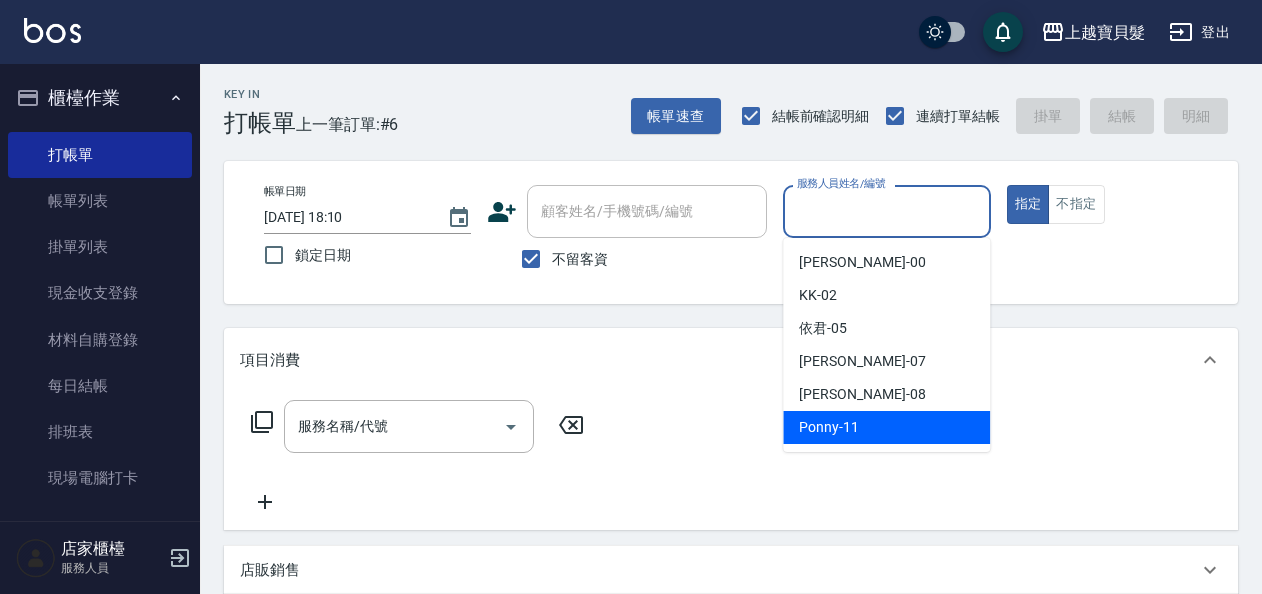 click on "Ponny -11" at bounding box center [886, 427] 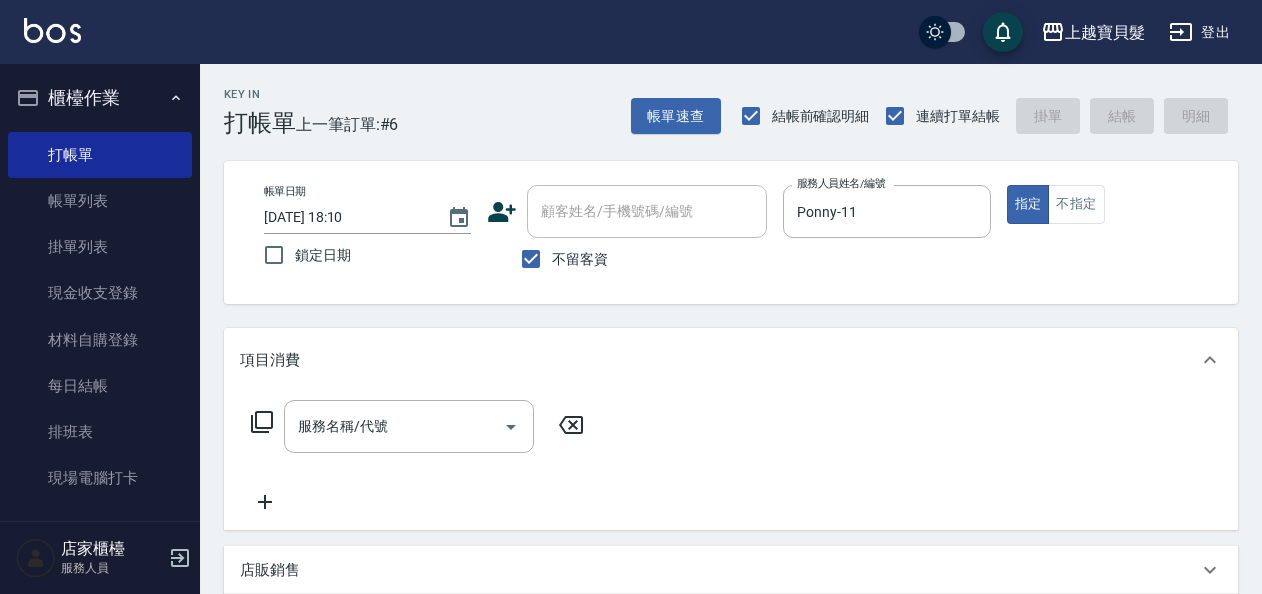 click 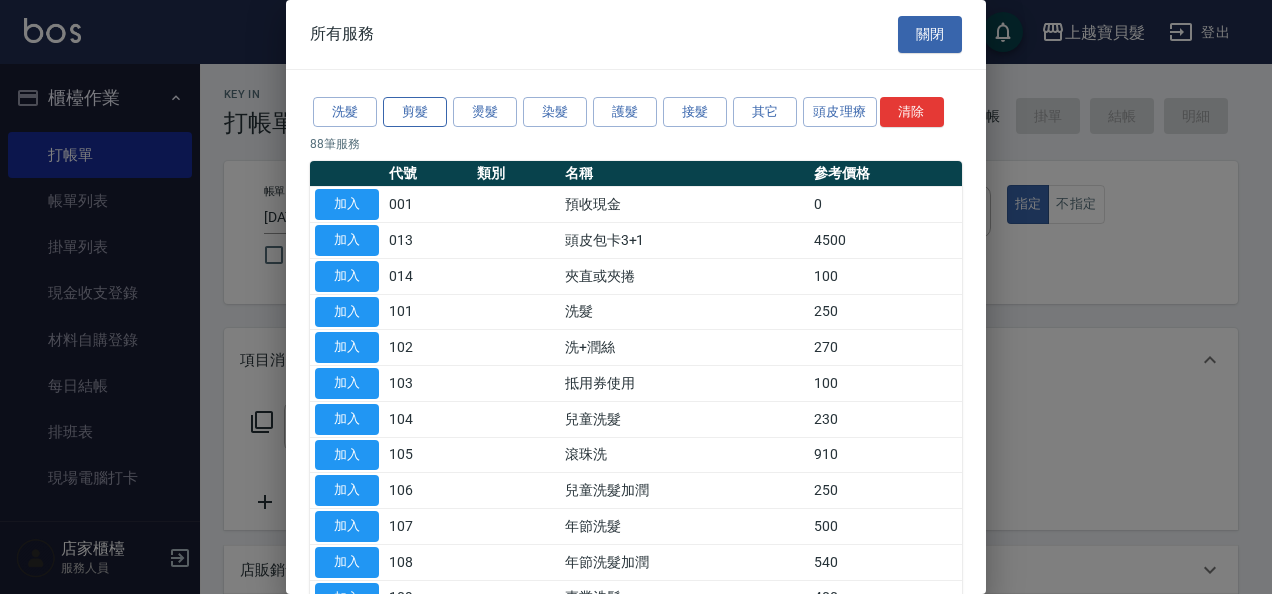 click on "剪髮" at bounding box center (415, 112) 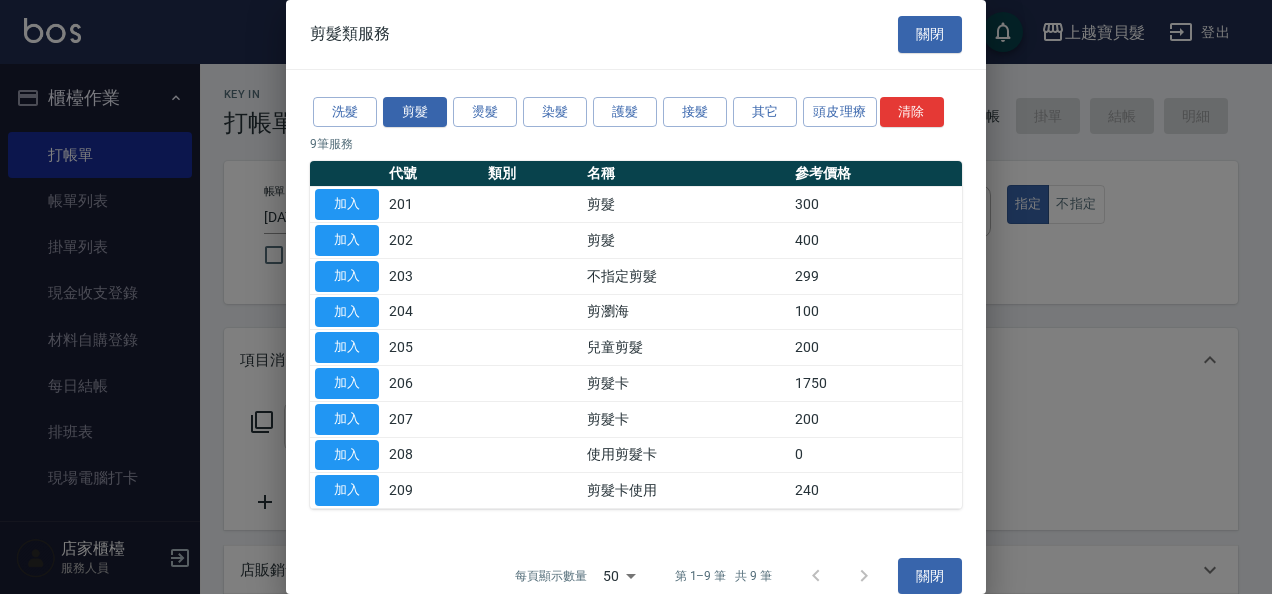 click on "加入" at bounding box center [347, 455] 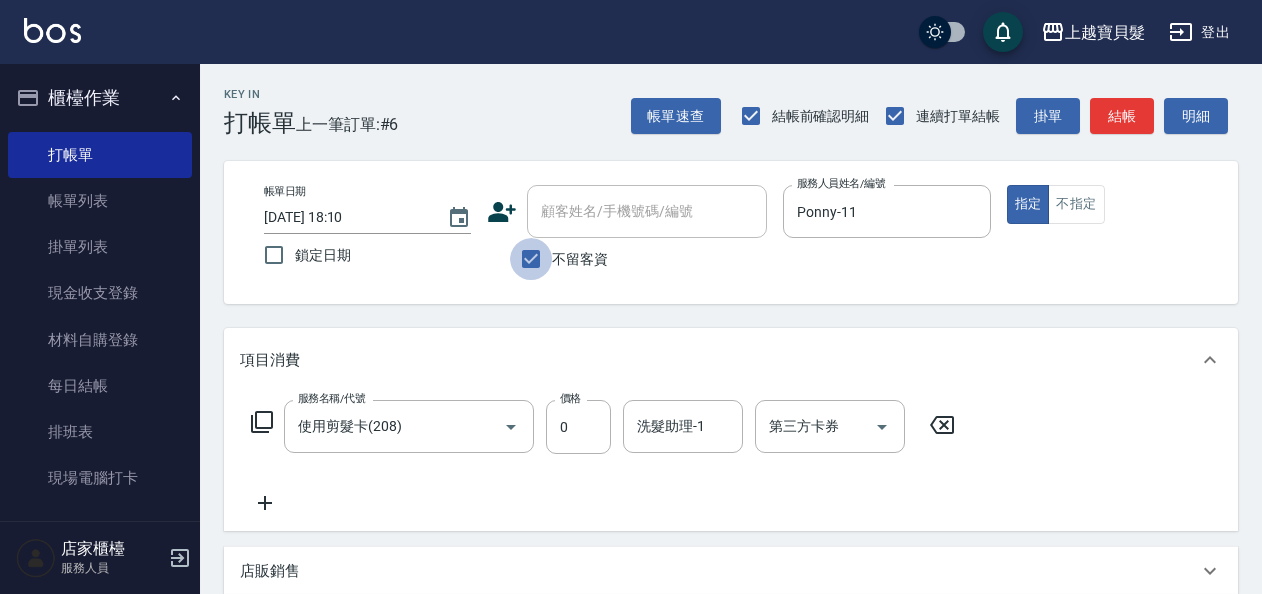 click on "不留客資" at bounding box center [531, 259] 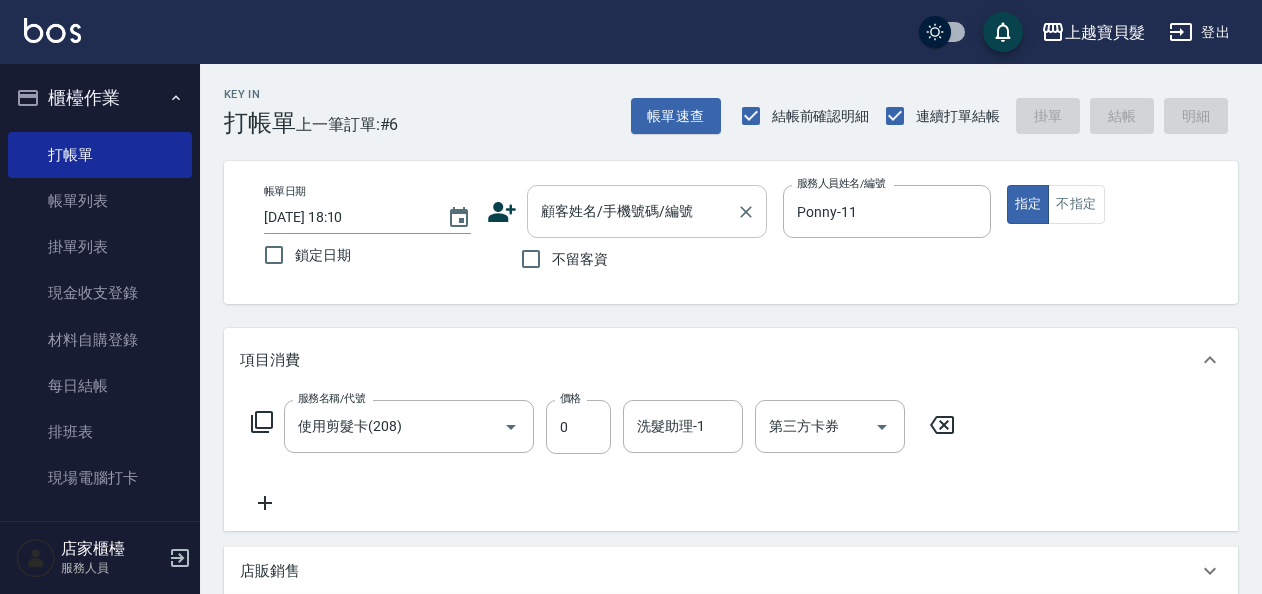 click on "顧客姓名/手機號碼/編號" at bounding box center (632, 211) 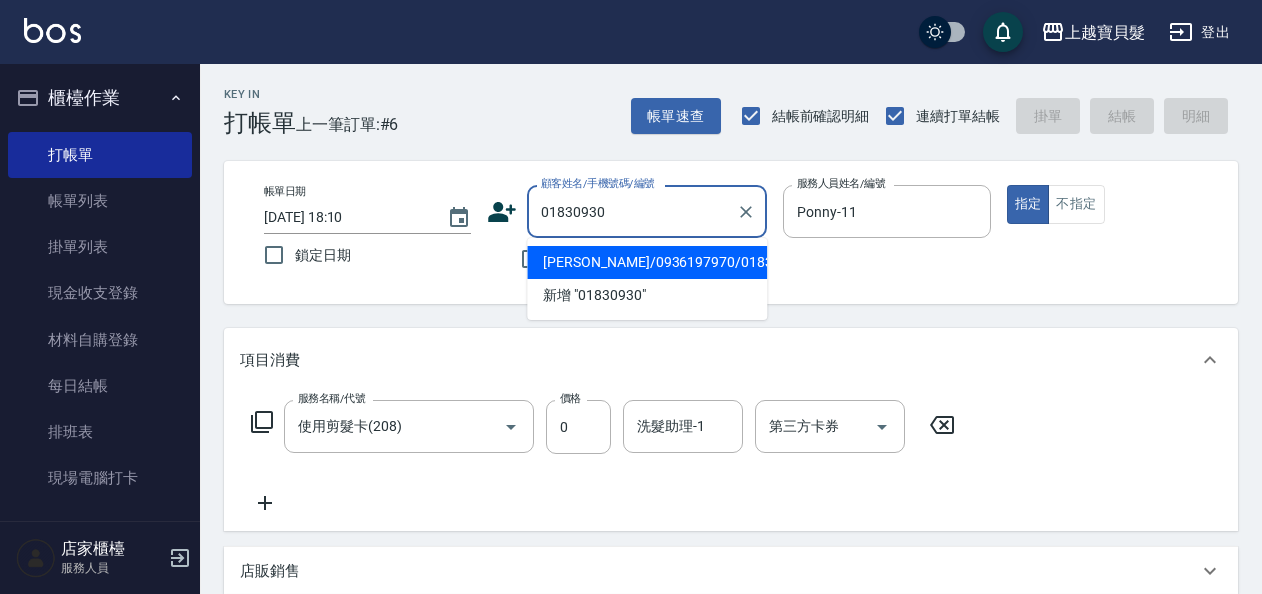 type on "陳品翰/0936197970/01830930" 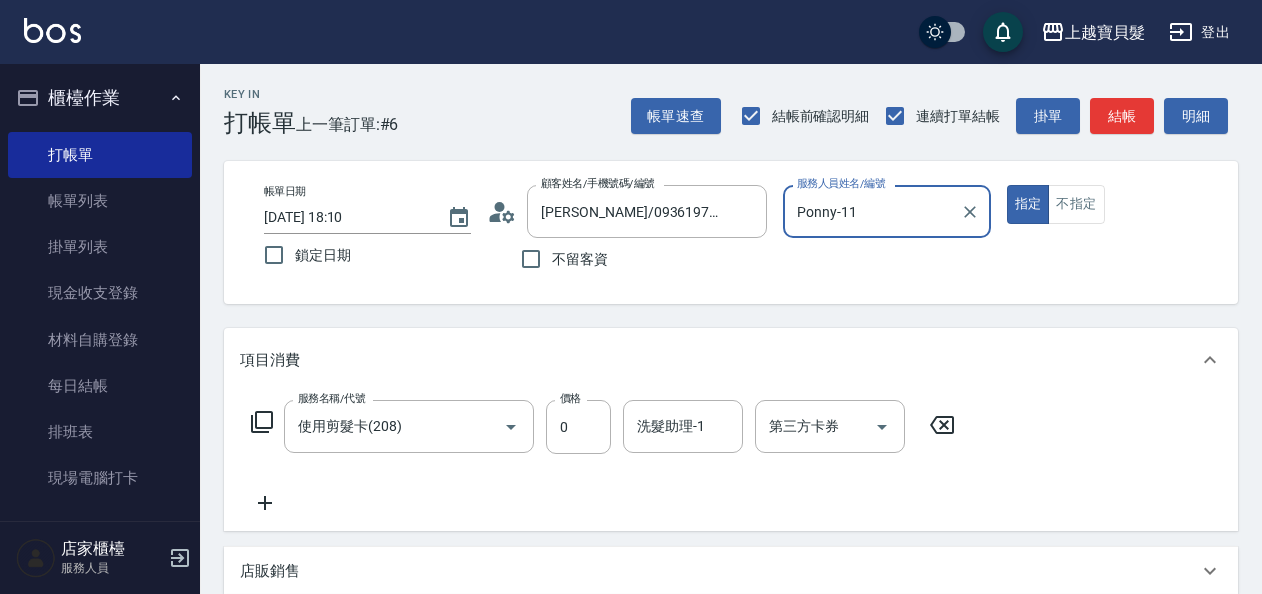 click 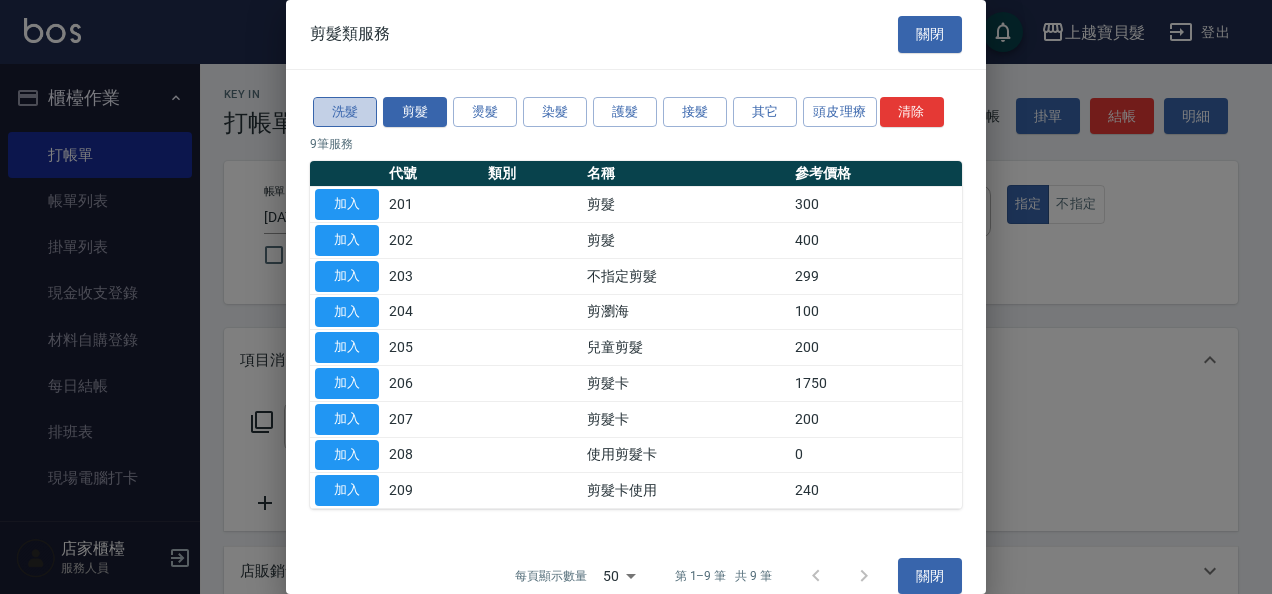 click on "洗髮" at bounding box center [345, 112] 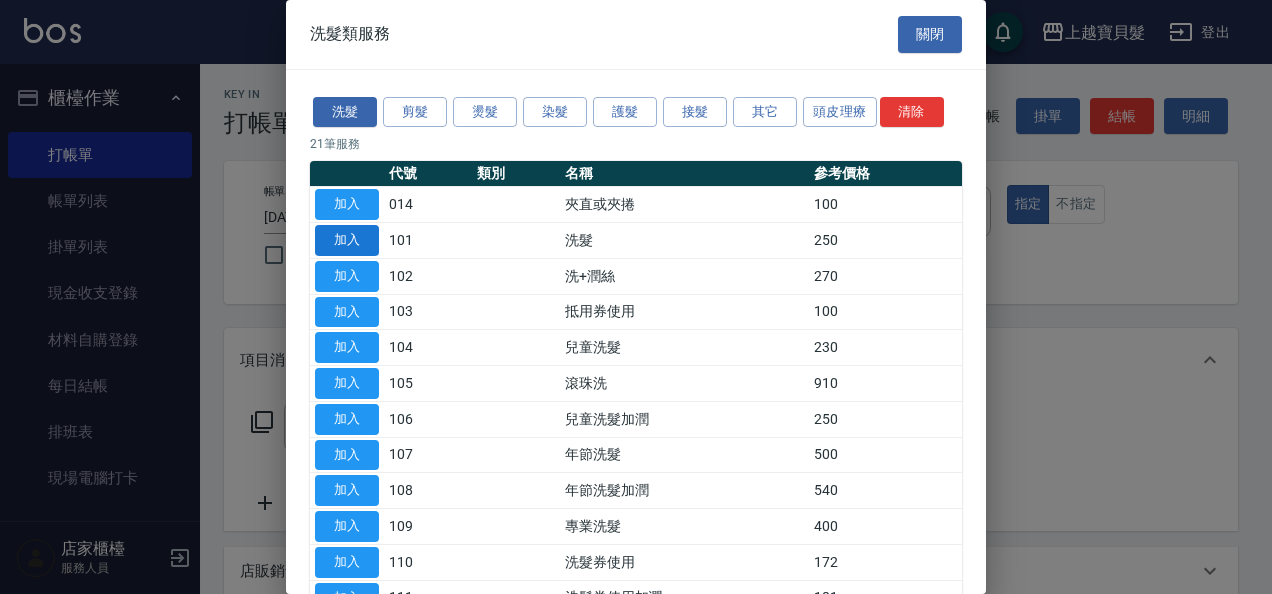 click on "加入" at bounding box center (347, 240) 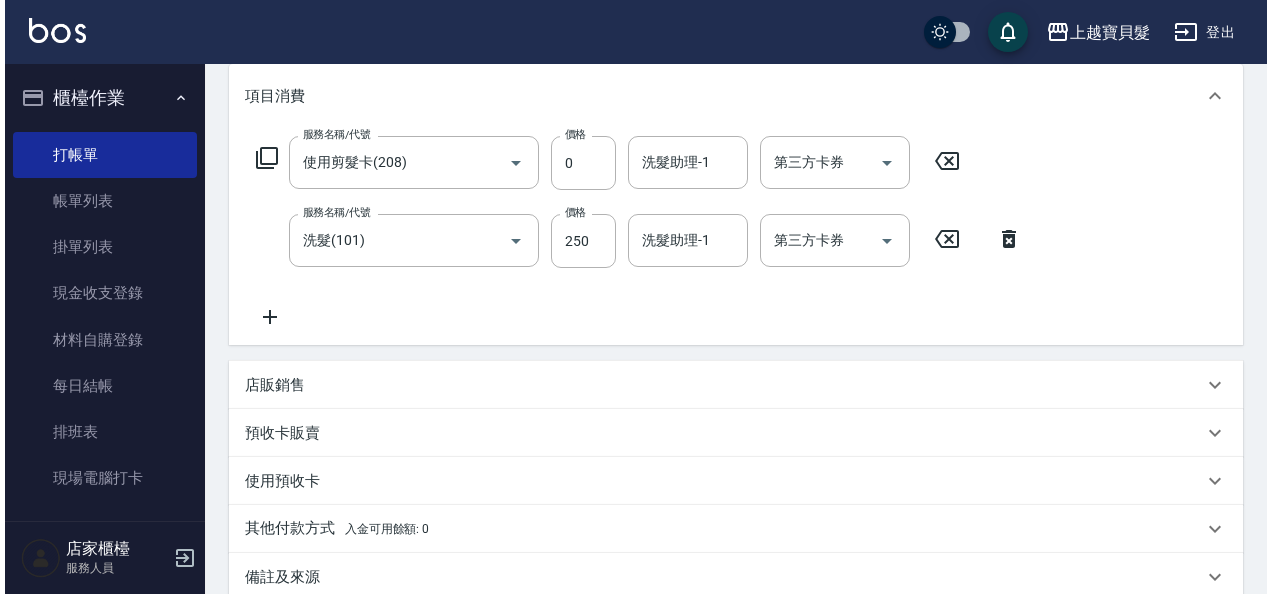 scroll, scrollTop: 495, scrollLeft: 0, axis: vertical 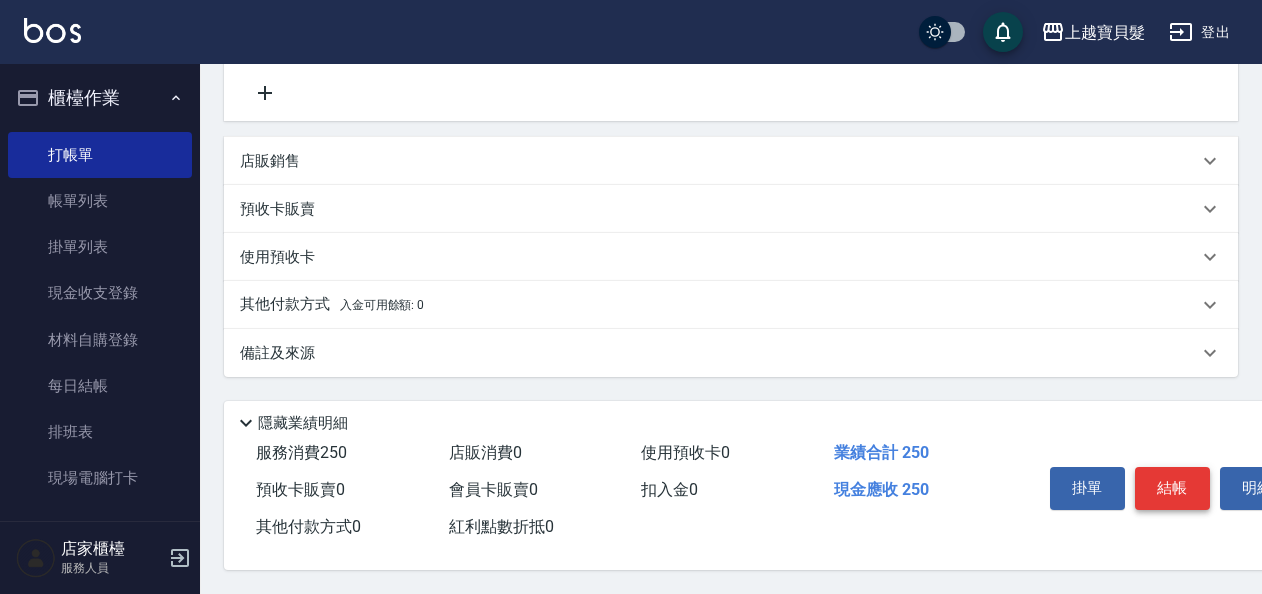 click on "結帳" at bounding box center [1172, 488] 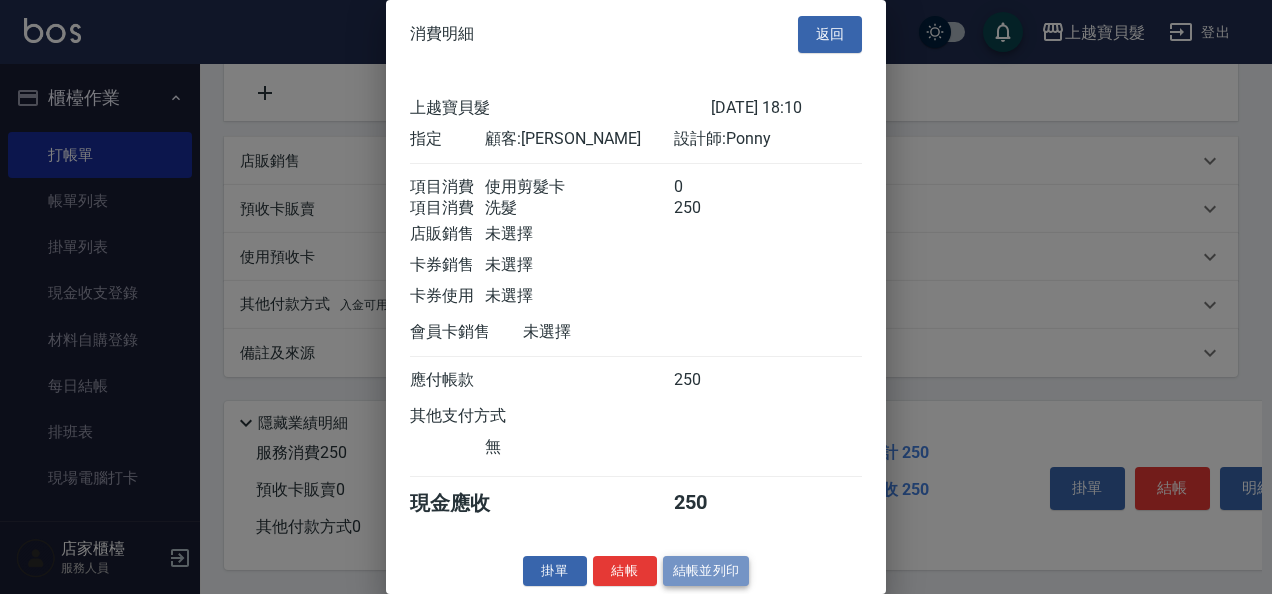 click on "結帳並列印" at bounding box center [706, 571] 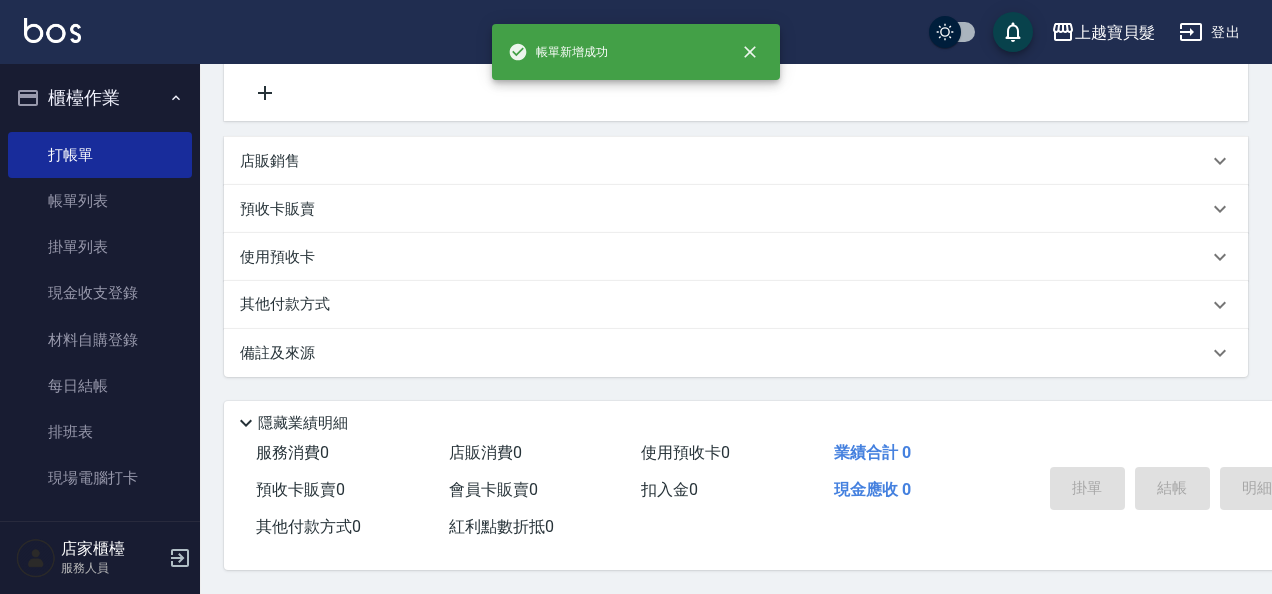 type on "2025/07/11 18:22" 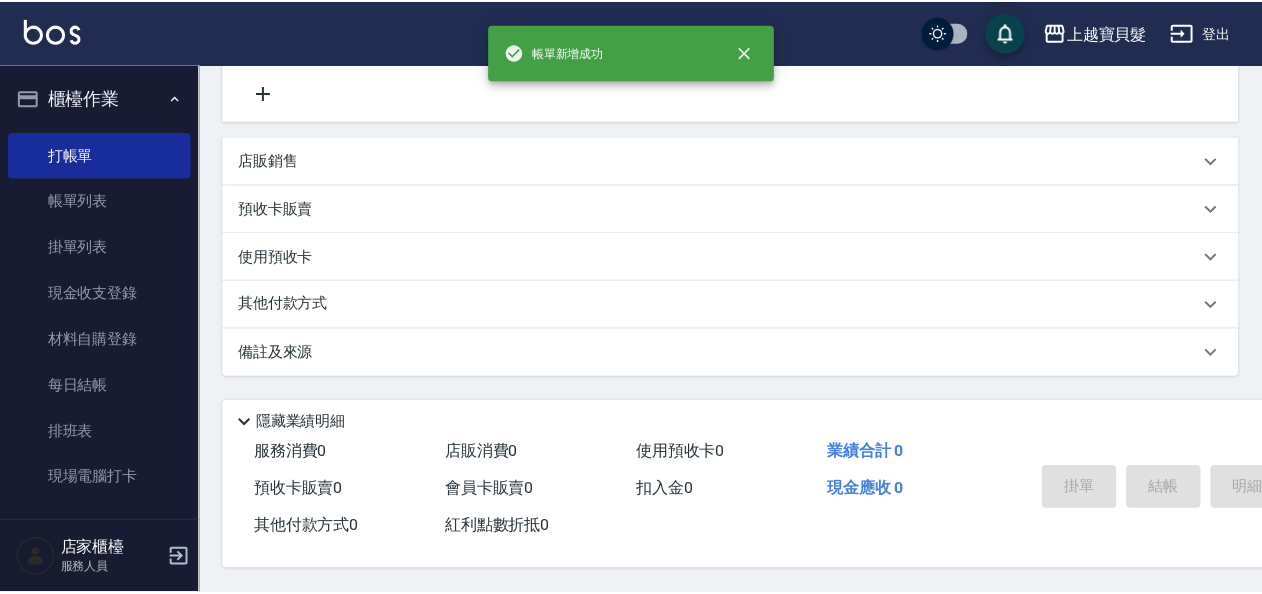 scroll, scrollTop: 0, scrollLeft: 0, axis: both 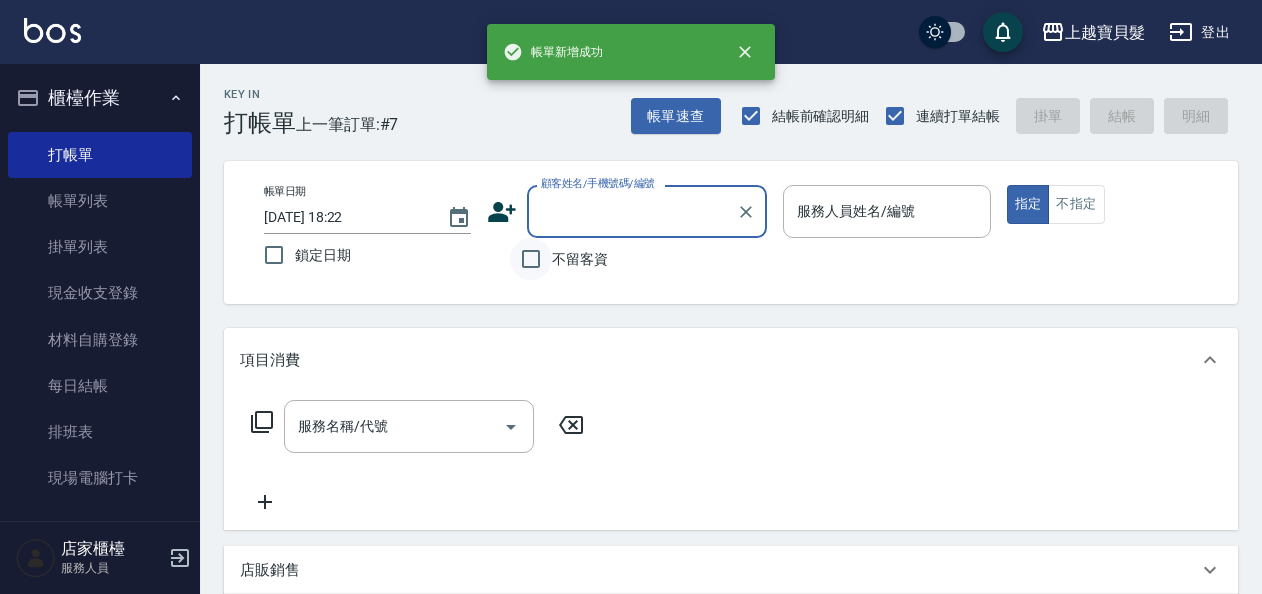 click on "不留客資" at bounding box center [531, 259] 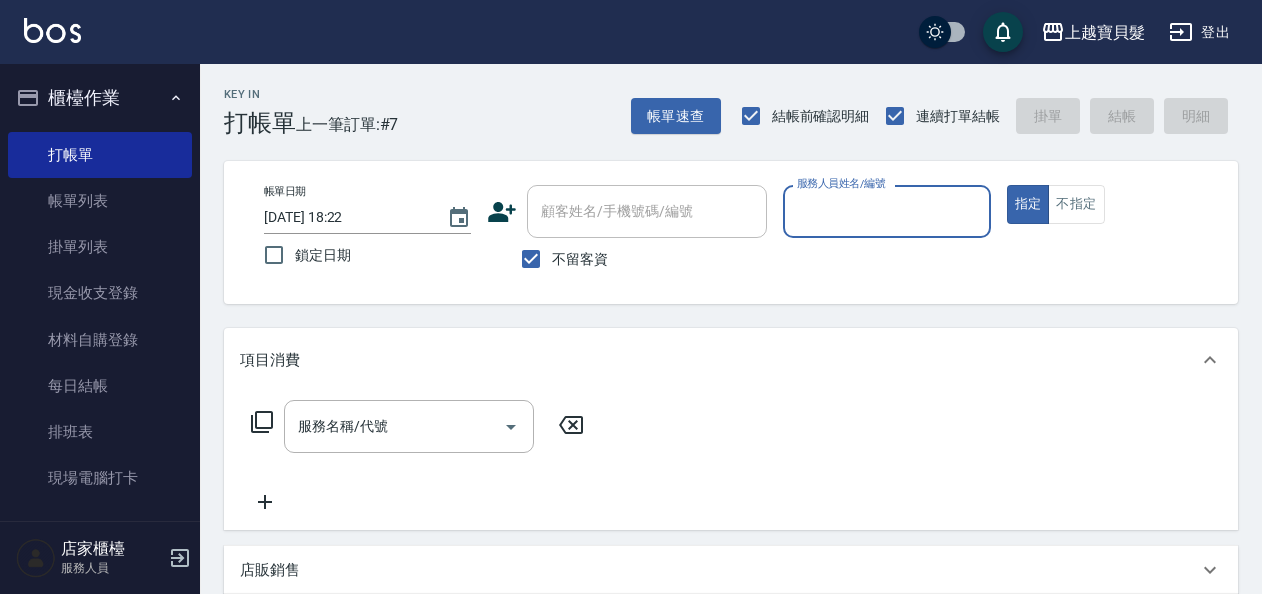 click on "服務人員姓名/編號" at bounding box center (886, 211) 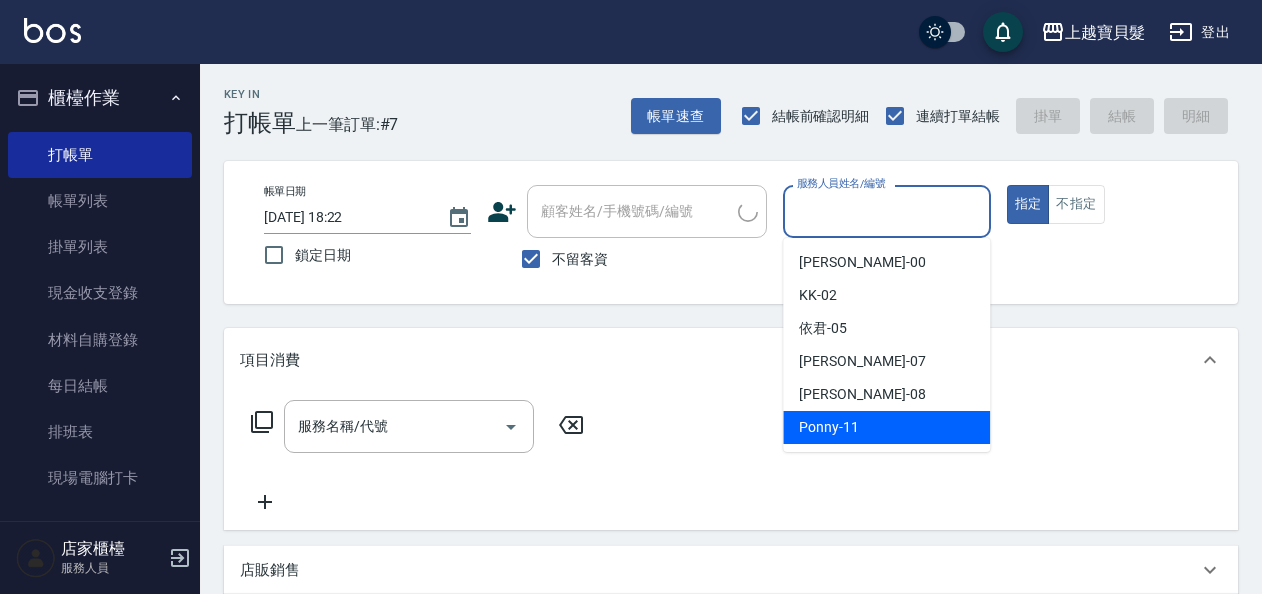 click on "Ponny -11" at bounding box center [829, 427] 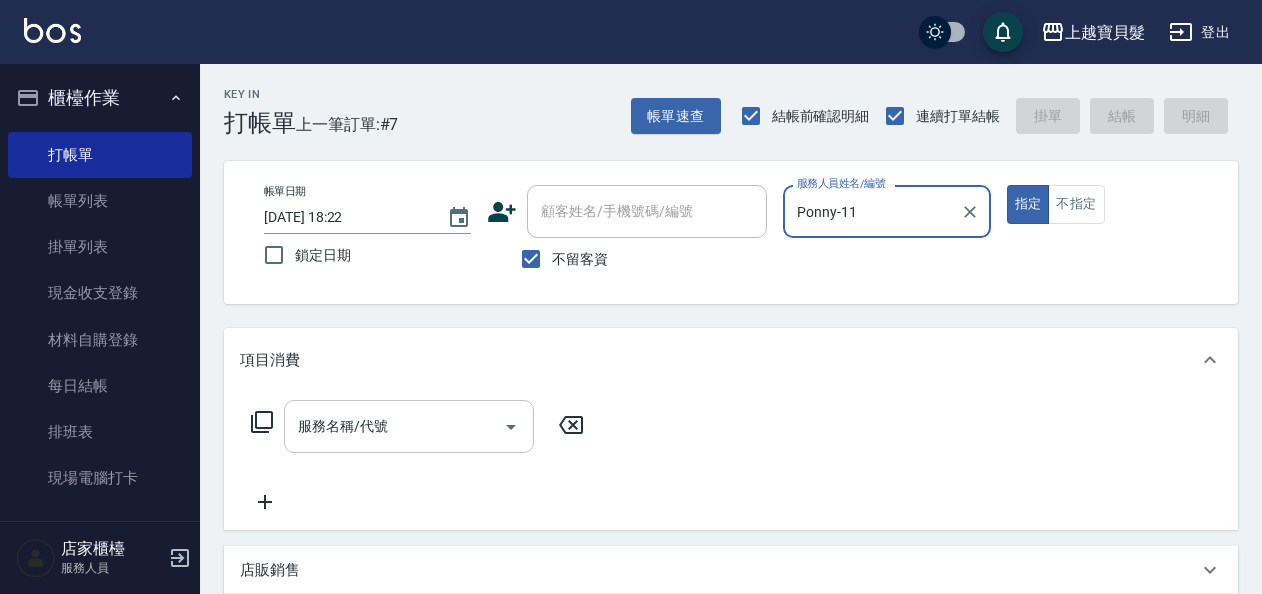 click on "服務名稱/代號" at bounding box center (409, 426) 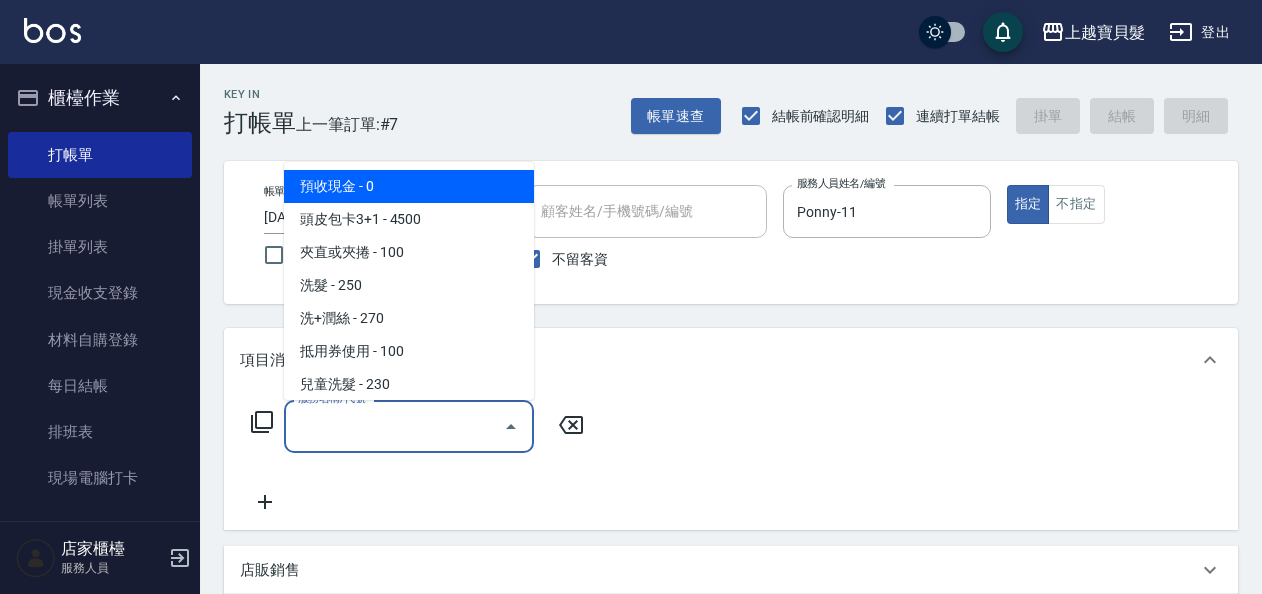 click 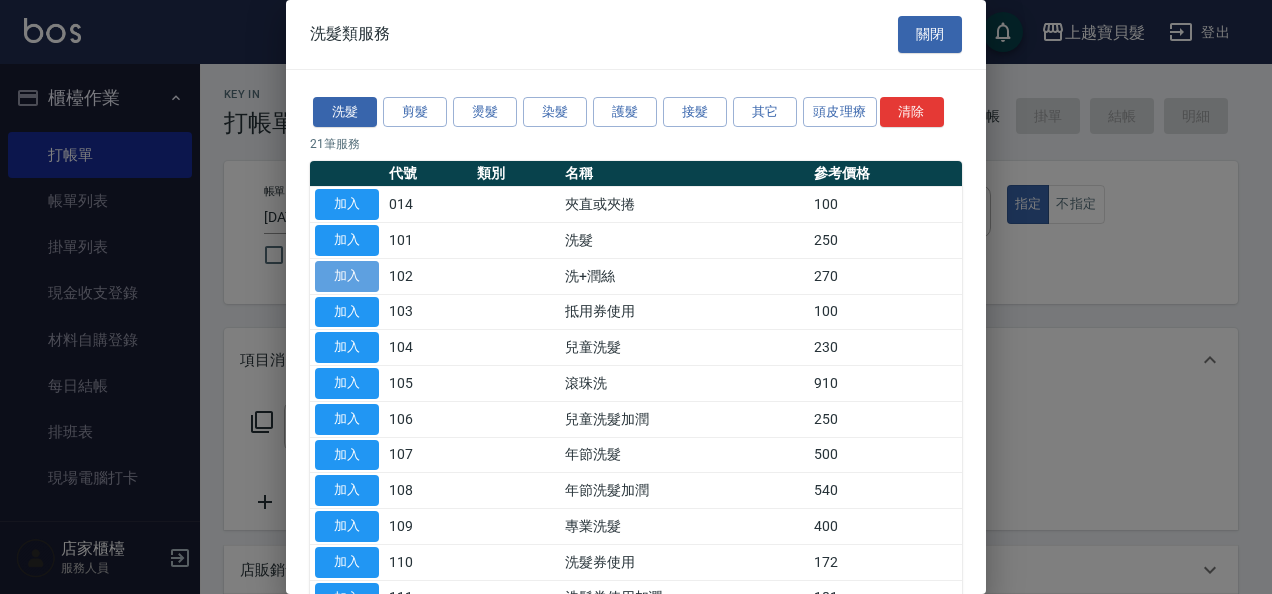 click on "加入" at bounding box center [347, 276] 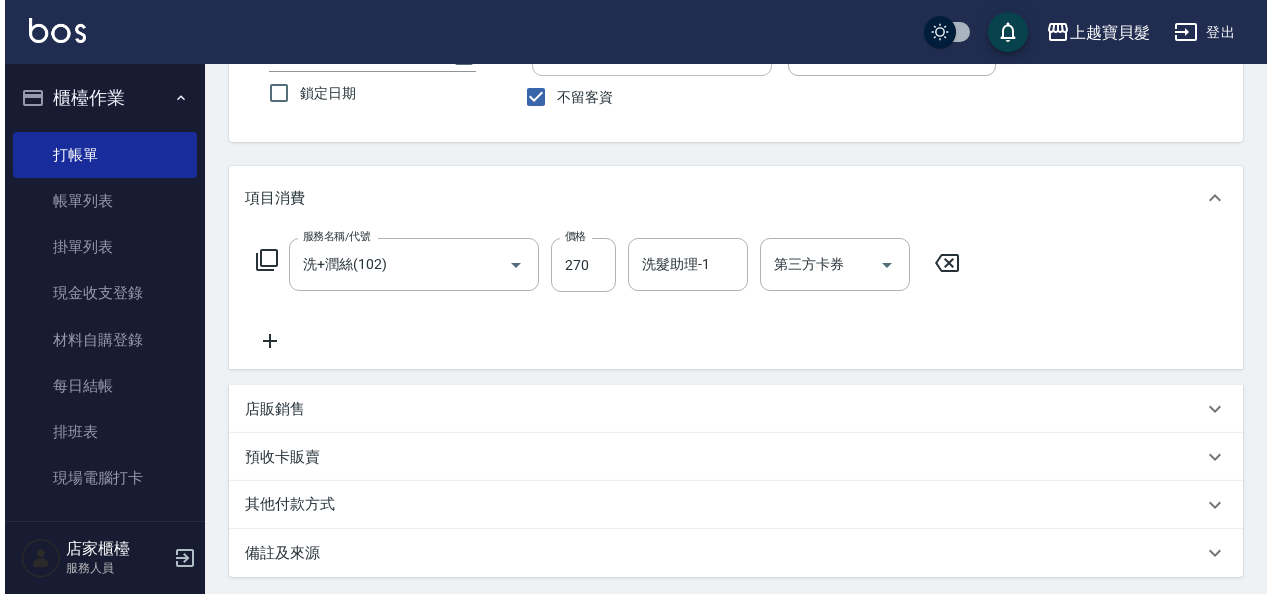 scroll, scrollTop: 369, scrollLeft: 0, axis: vertical 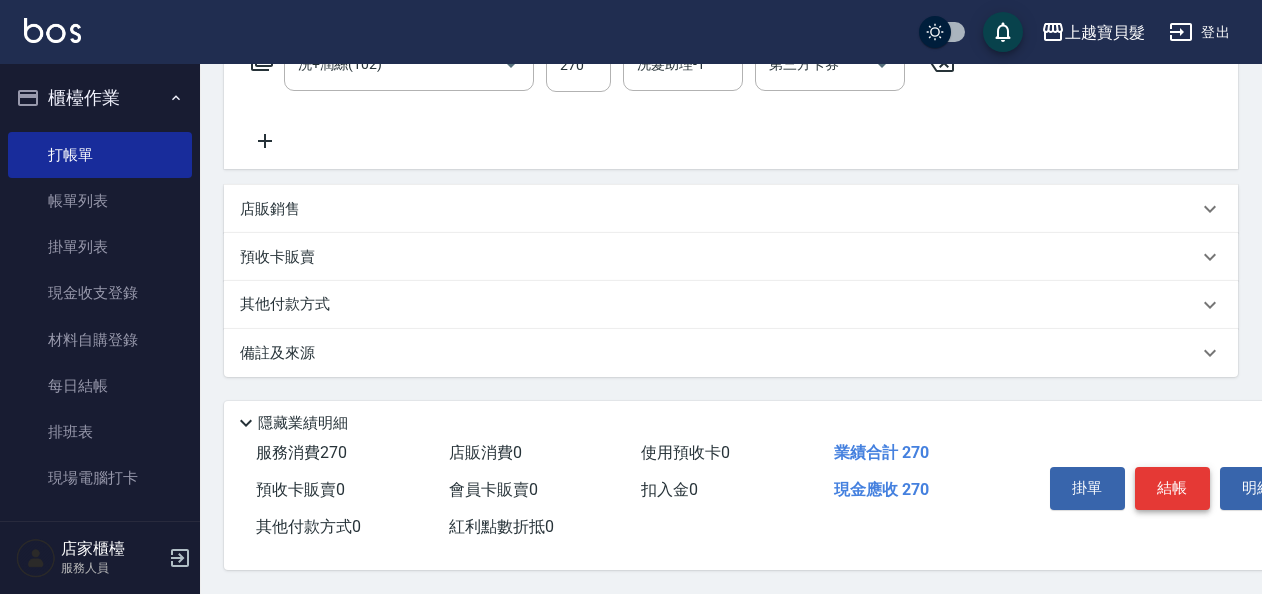 click on "結帳" at bounding box center [1172, 488] 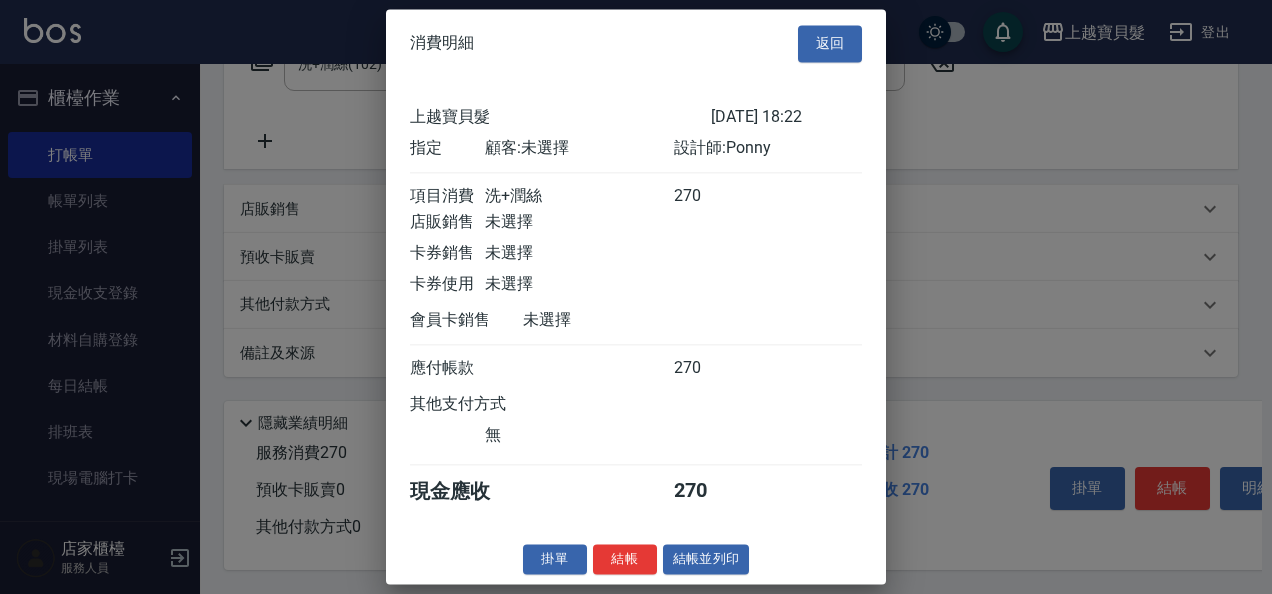 scroll, scrollTop: 5, scrollLeft: 0, axis: vertical 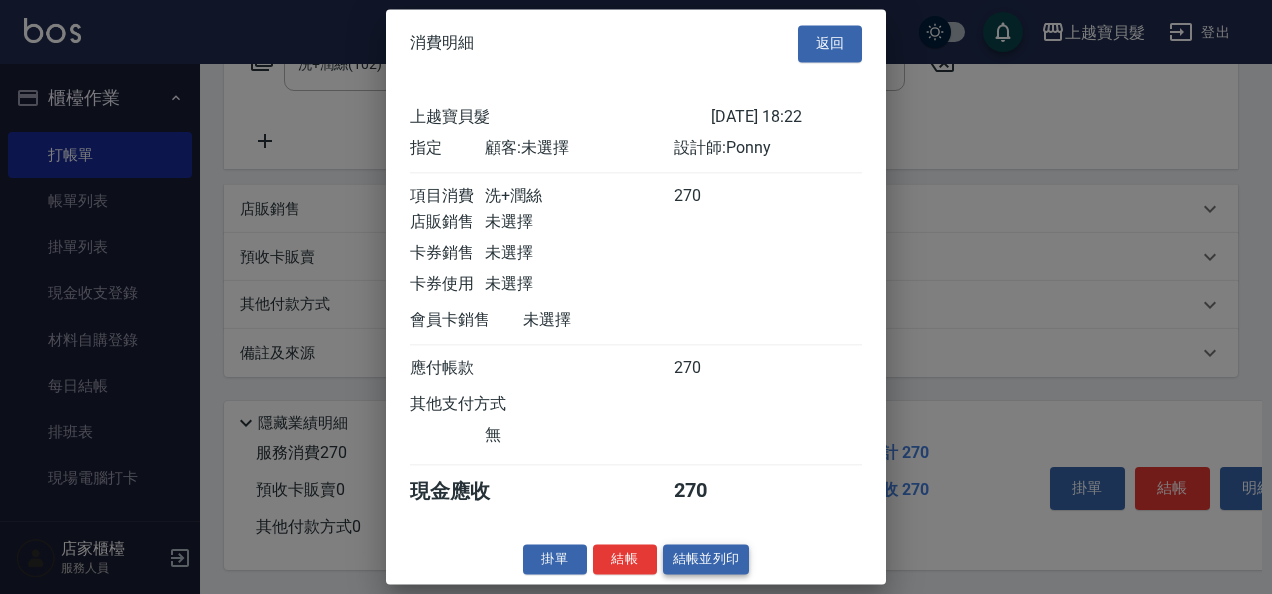 click on "結帳並列印" at bounding box center [706, 559] 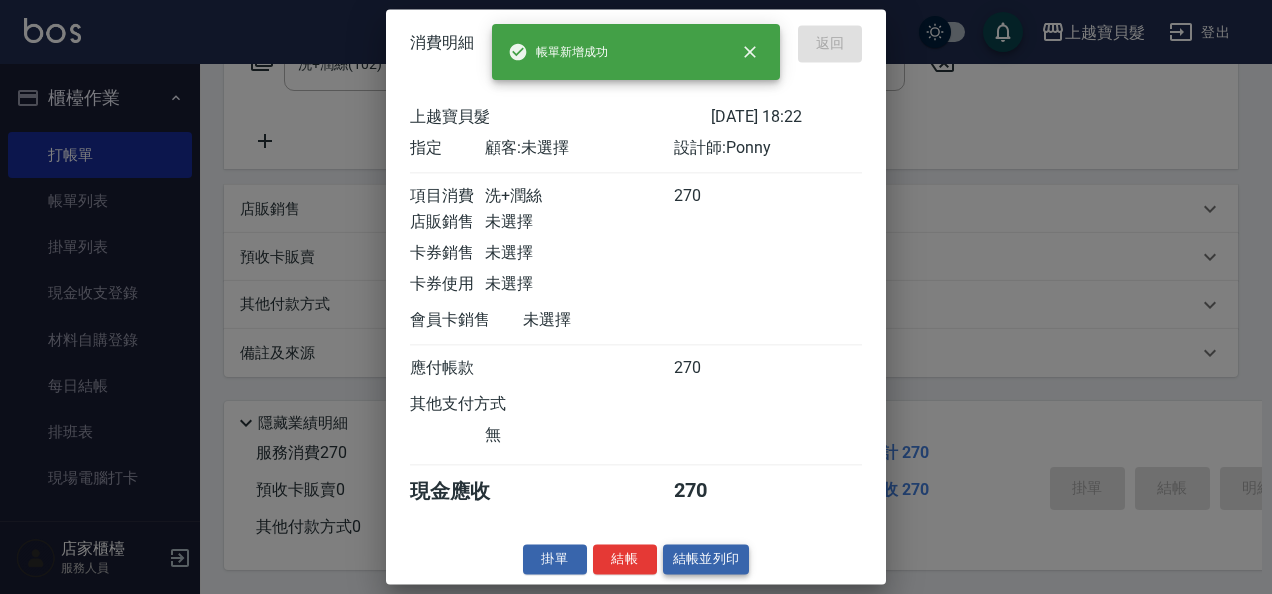 type on "2025/07/11 18:23" 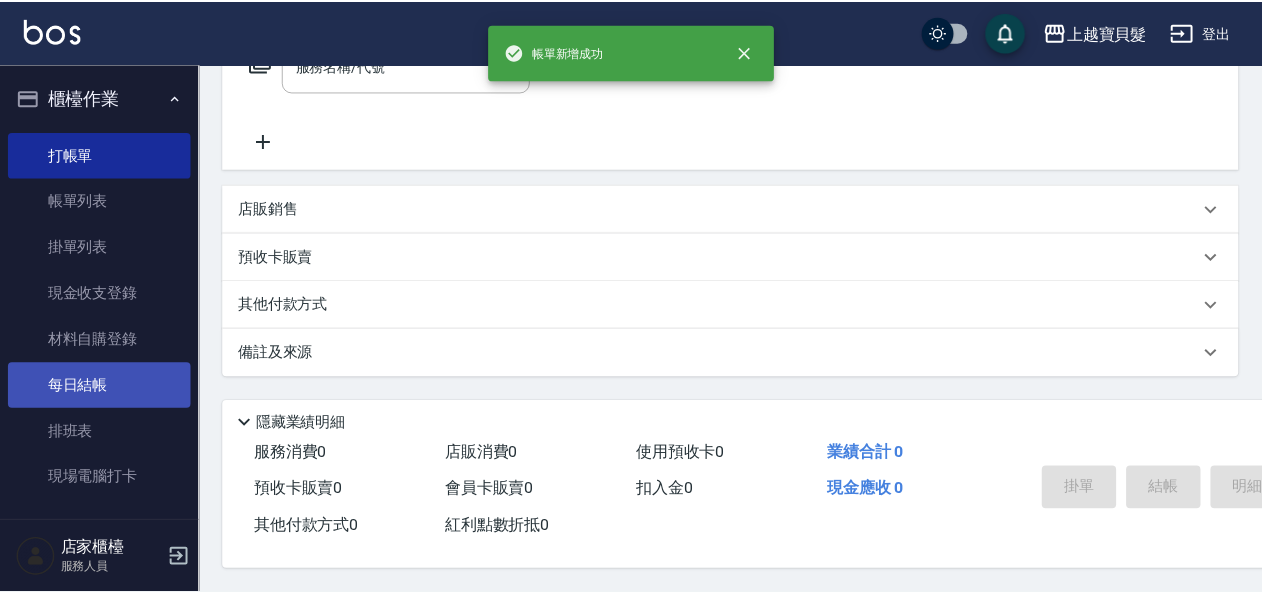 scroll, scrollTop: 0, scrollLeft: 0, axis: both 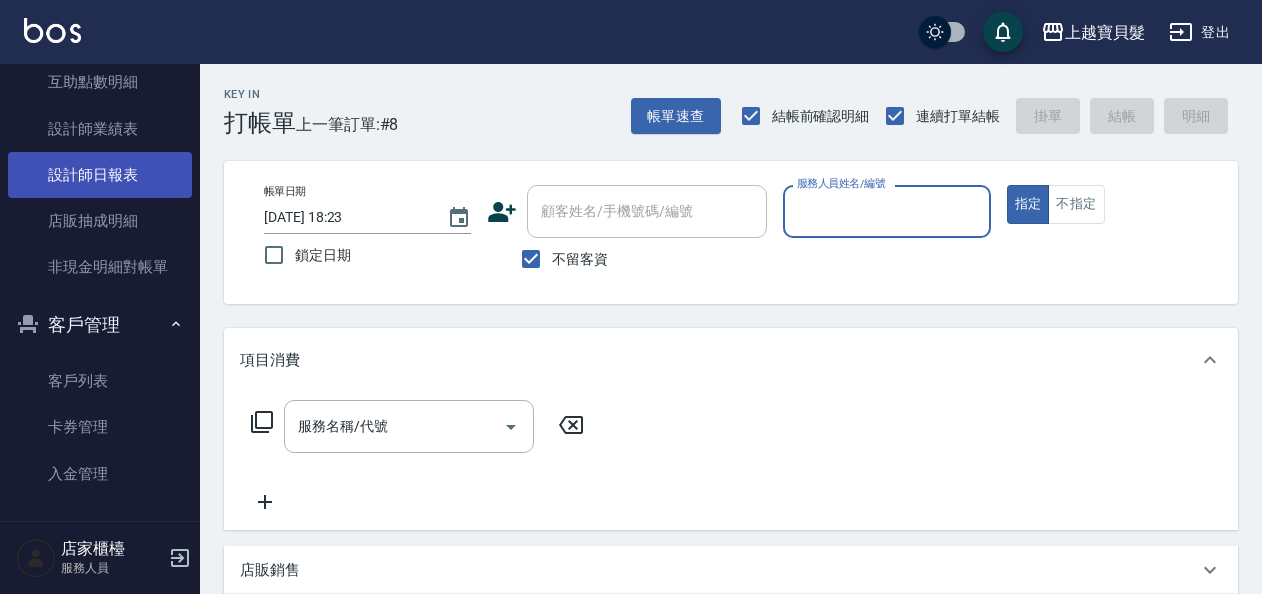 click on "設計師日報表" at bounding box center [100, 175] 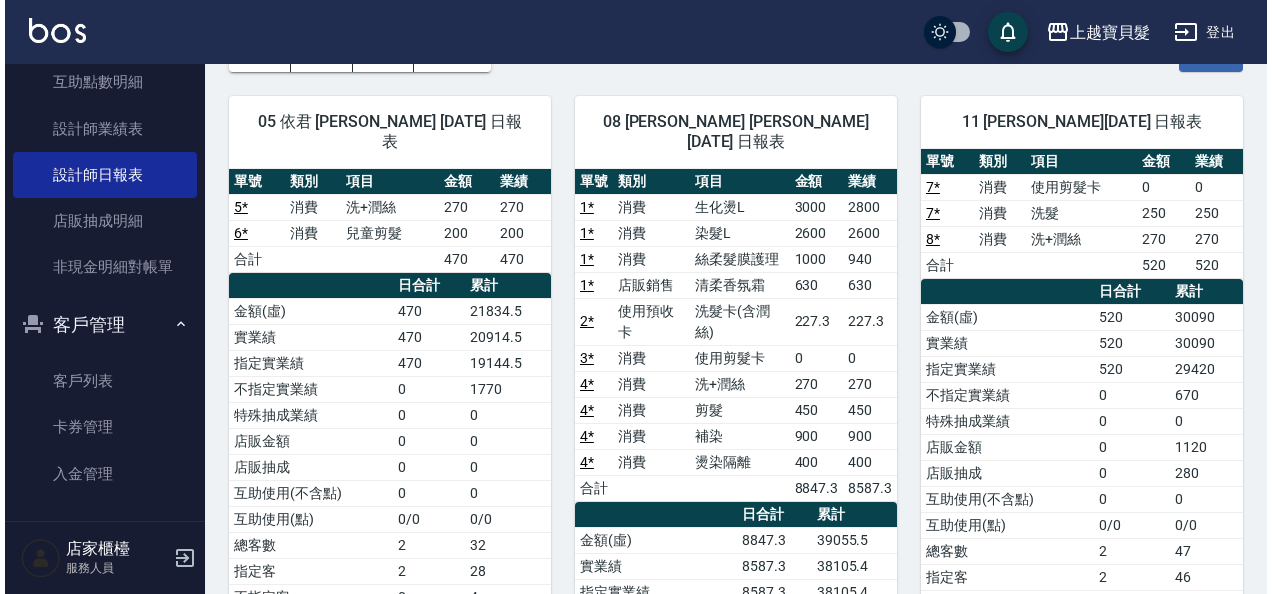 scroll, scrollTop: 100, scrollLeft: 0, axis: vertical 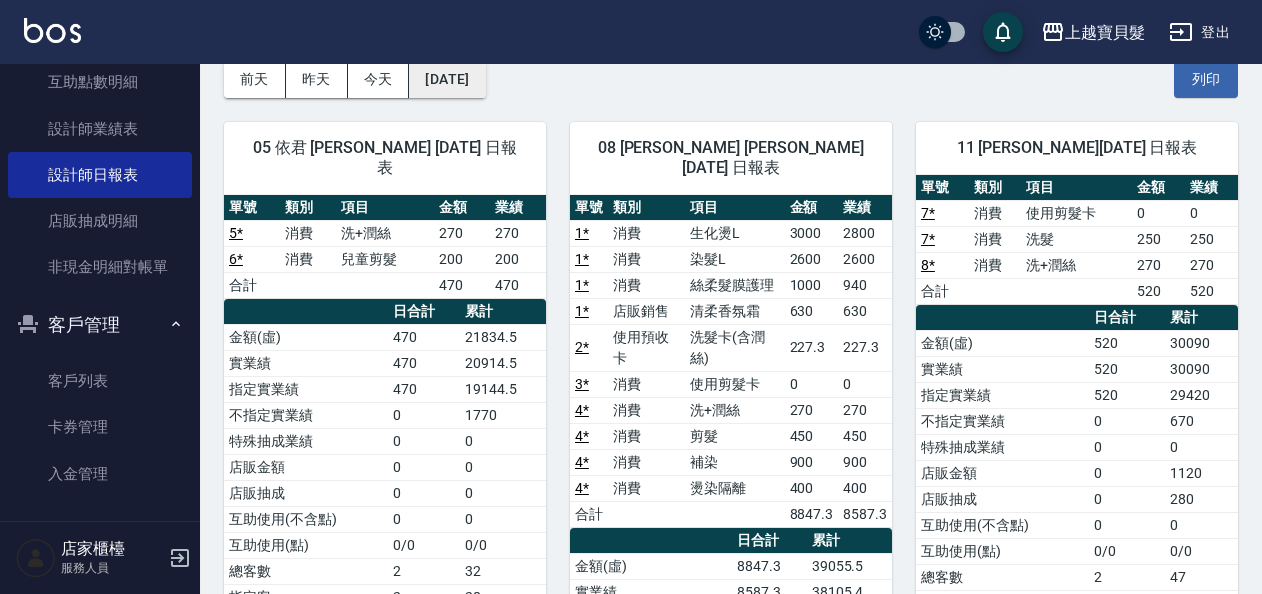 click on "[DATE]" at bounding box center [447, 79] 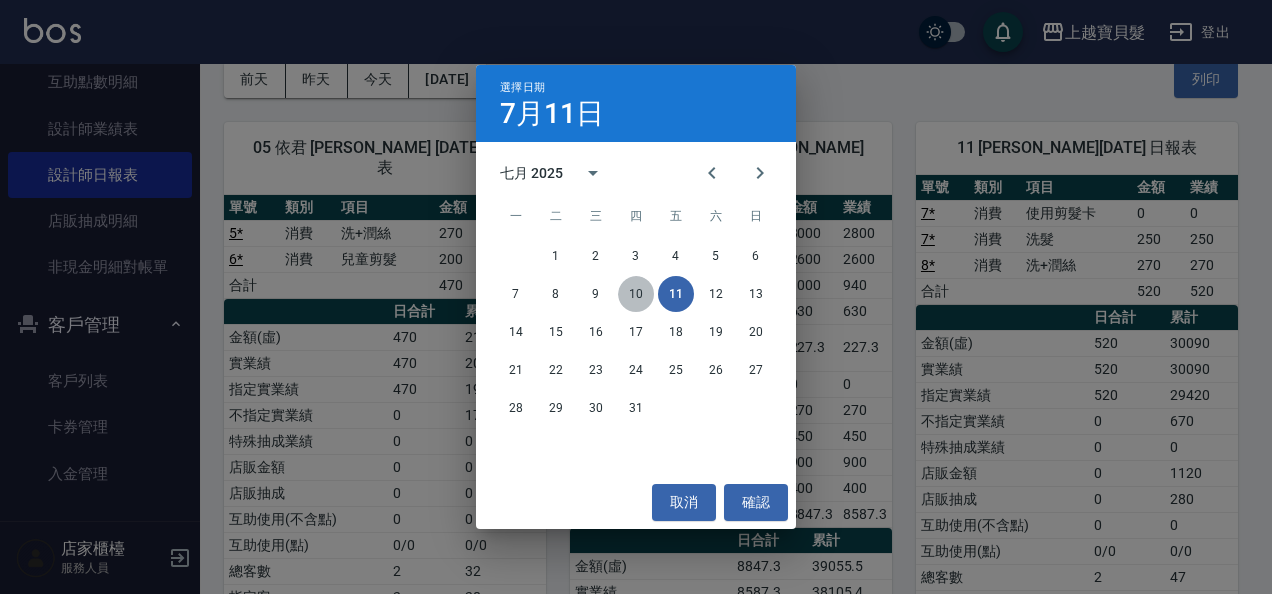 click on "10" at bounding box center (636, 294) 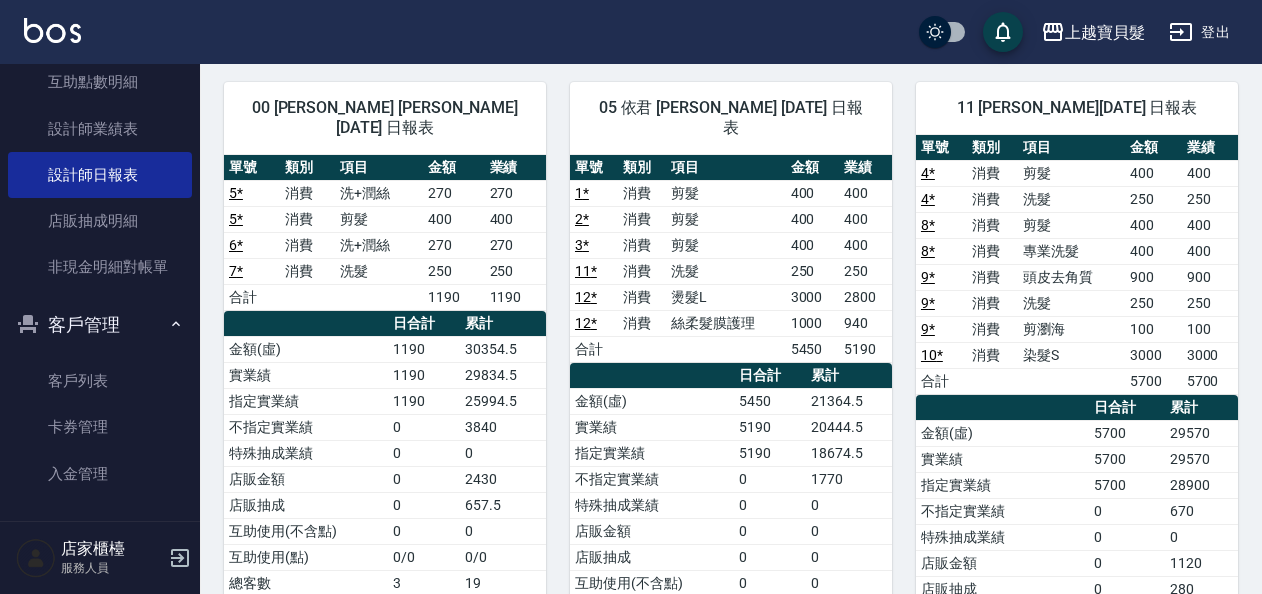 scroll, scrollTop: 0, scrollLeft: 0, axis: both 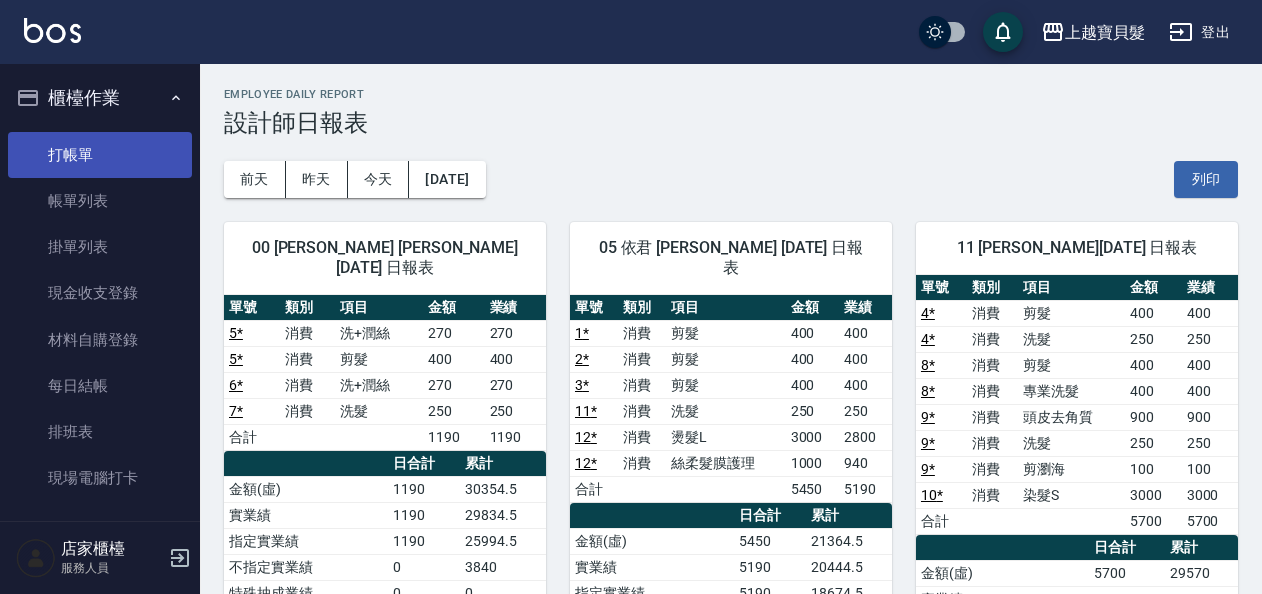 click on "打帳單" at bounding box center (100, 155) 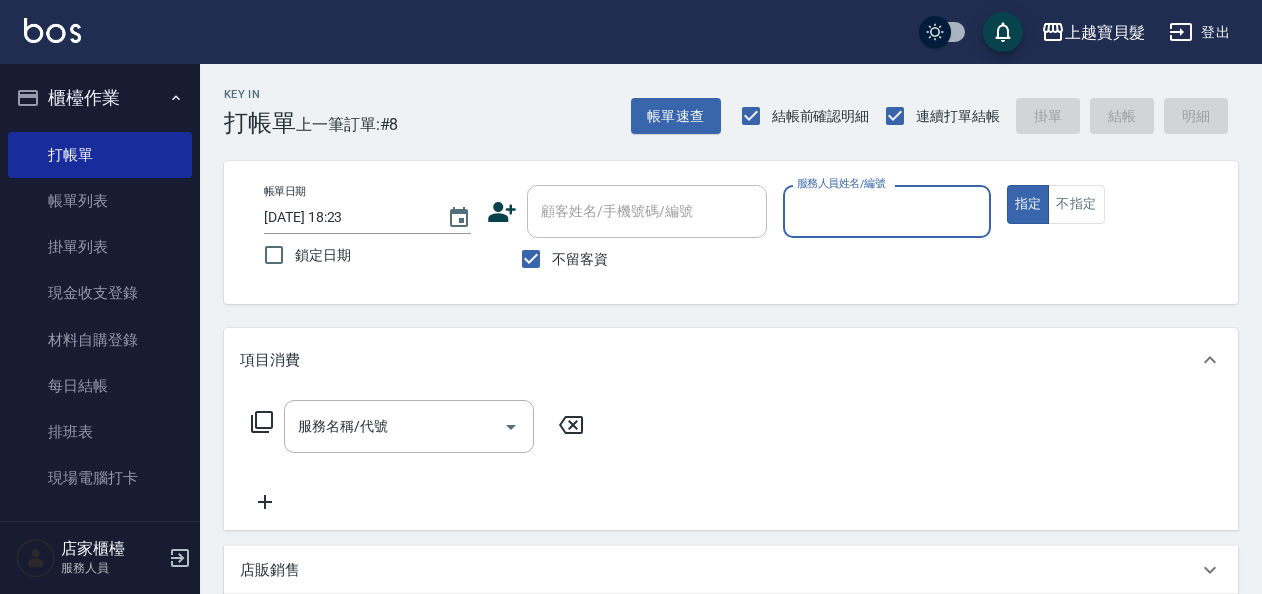click on "服務人員姓名/編號" at bounding box center [886, 211] 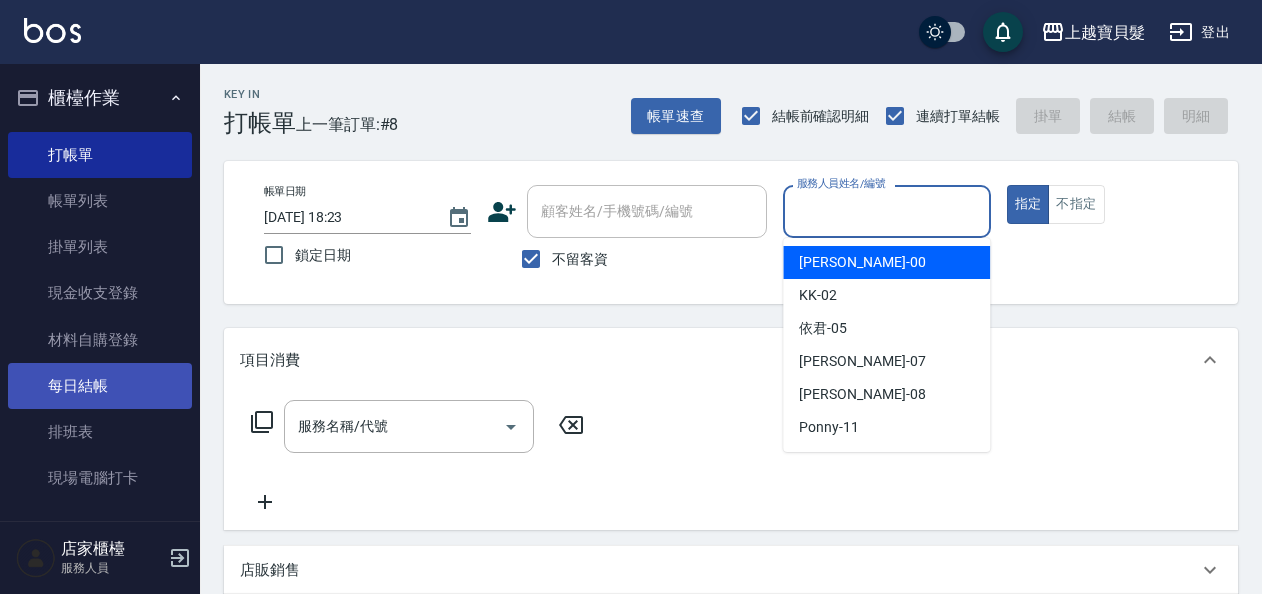 click on "每日結帳" at bounding box center (100, 386) 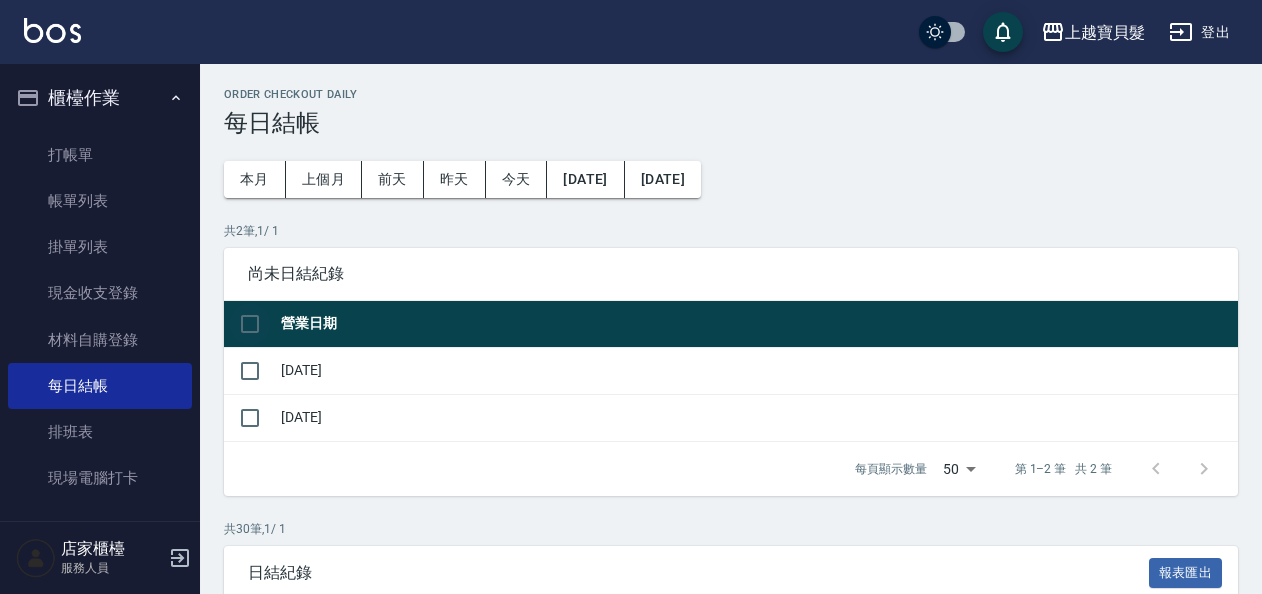 click at bounding box center [250, 324] 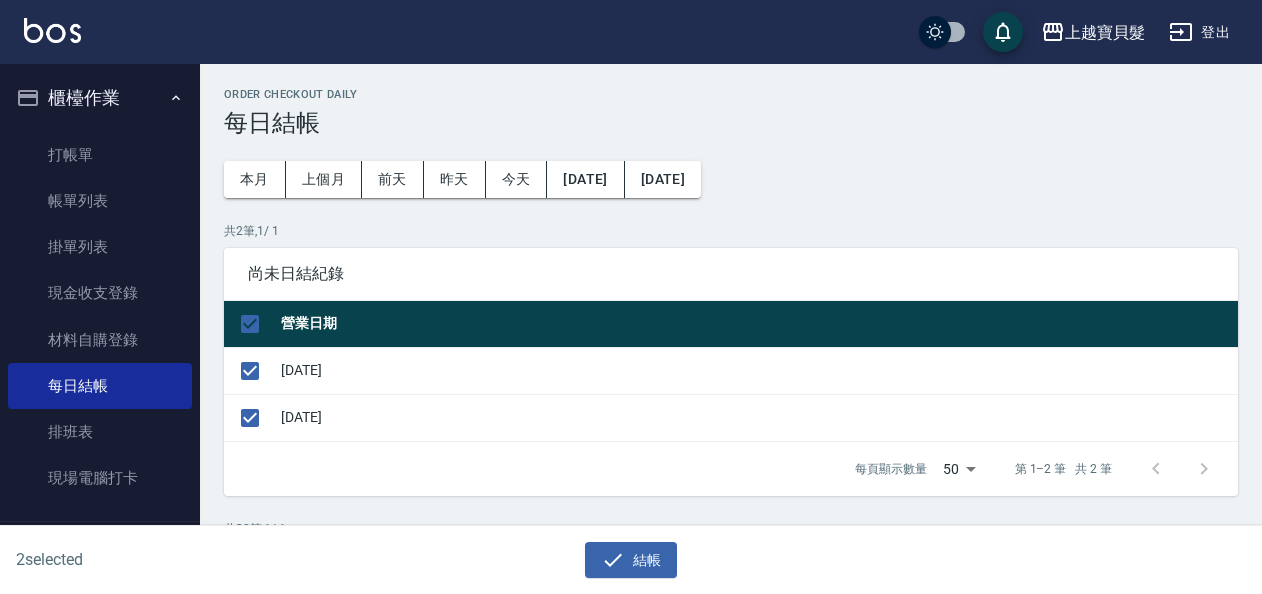 click on "結帳" at bounding box center (631, 560) 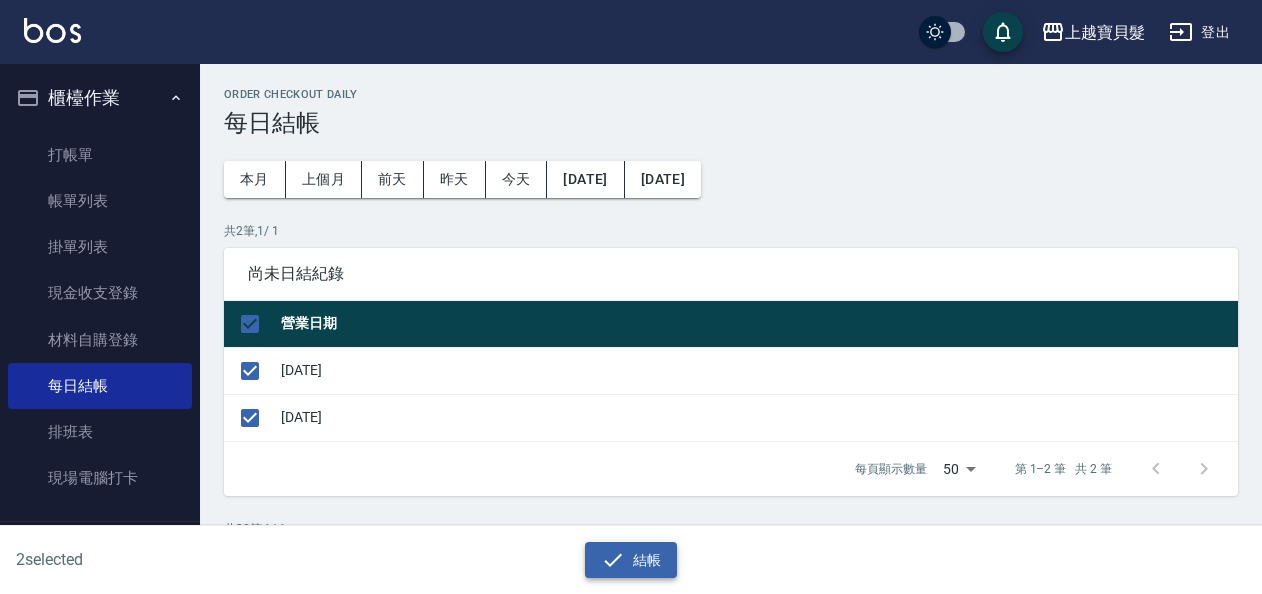 click on "結帳" at bounding box center (631, 560) 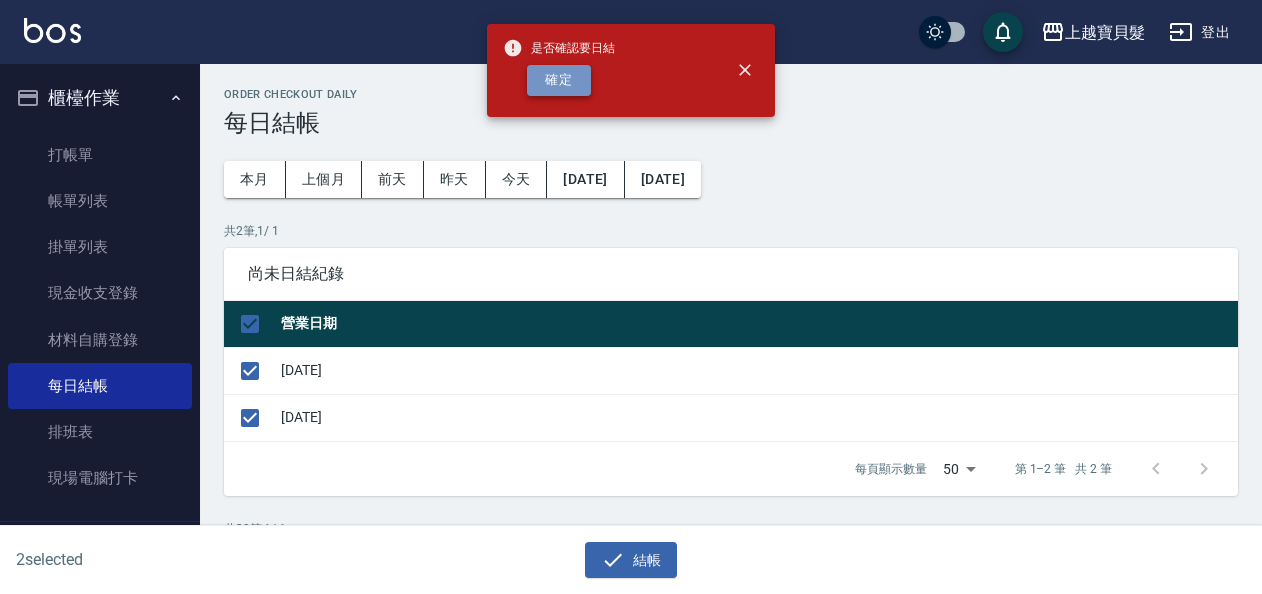click on "確定" at bounding box center (559, 80) 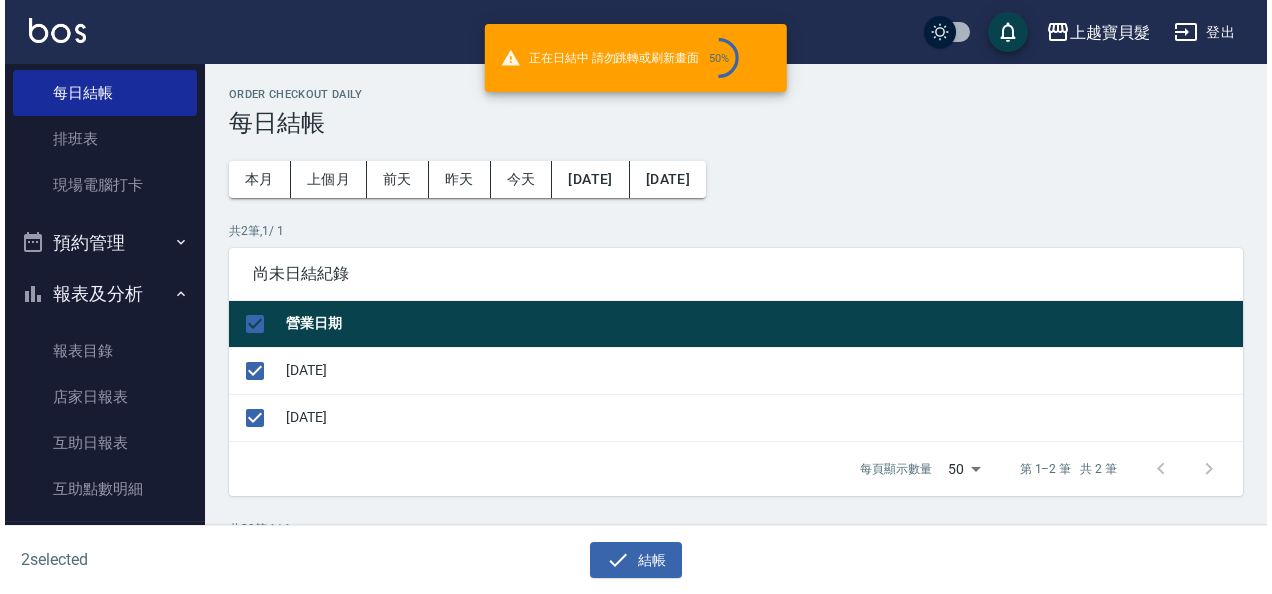 scroll, scrollTop: 300, scrollLeft: 0, axis: vertical 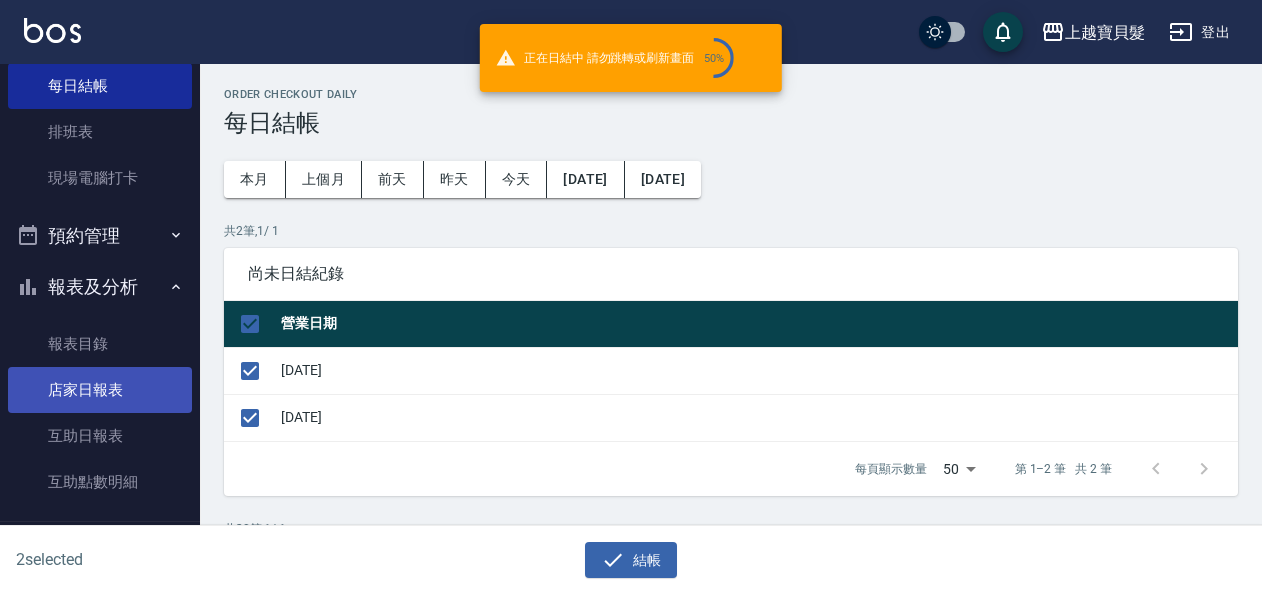 click on "店家日報表" at bounding box center [100, 390] 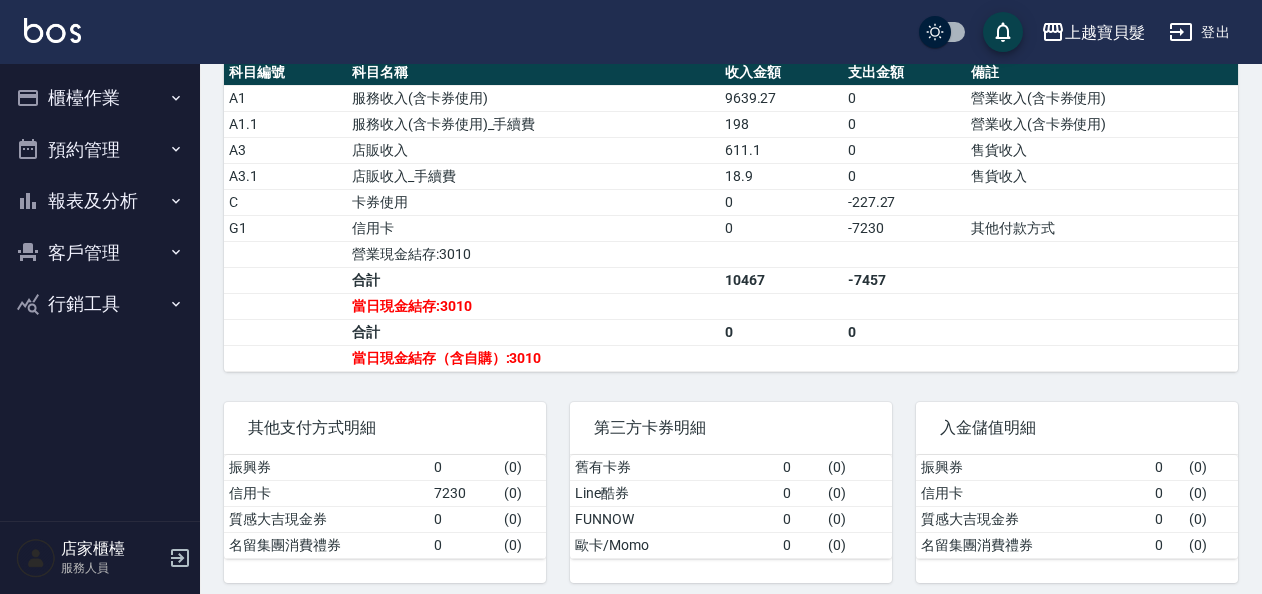 scroll, scrollTop: 680, scrollLeft: 0, axis: vertical 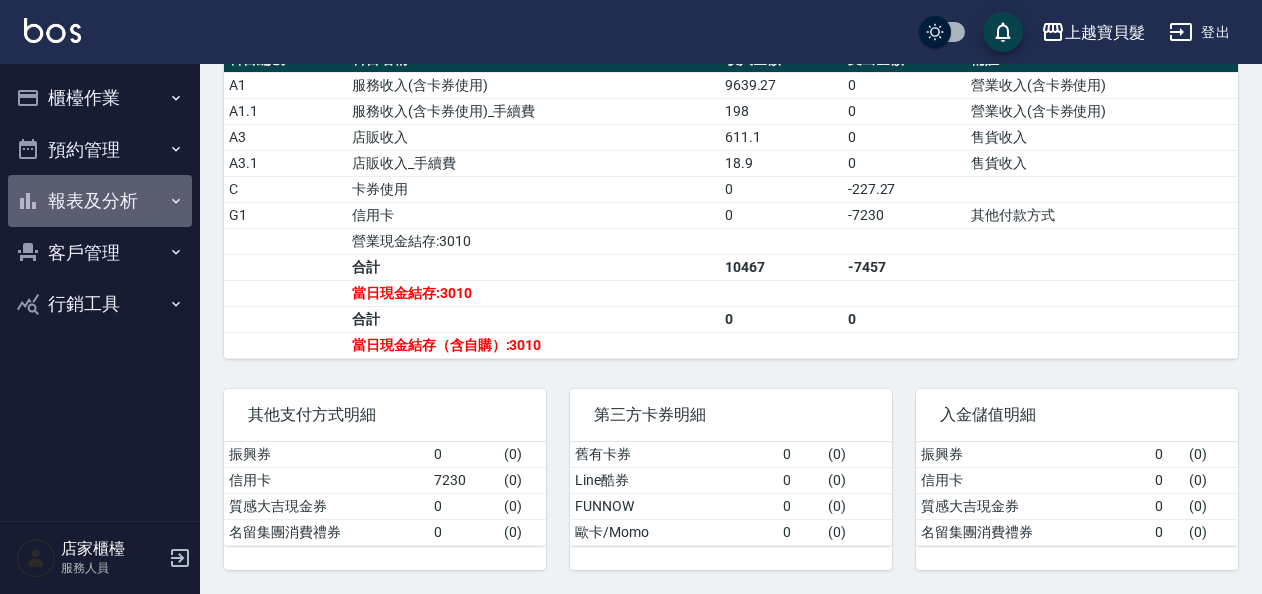 click on "報表及分析" at bounding box center (100, 201) 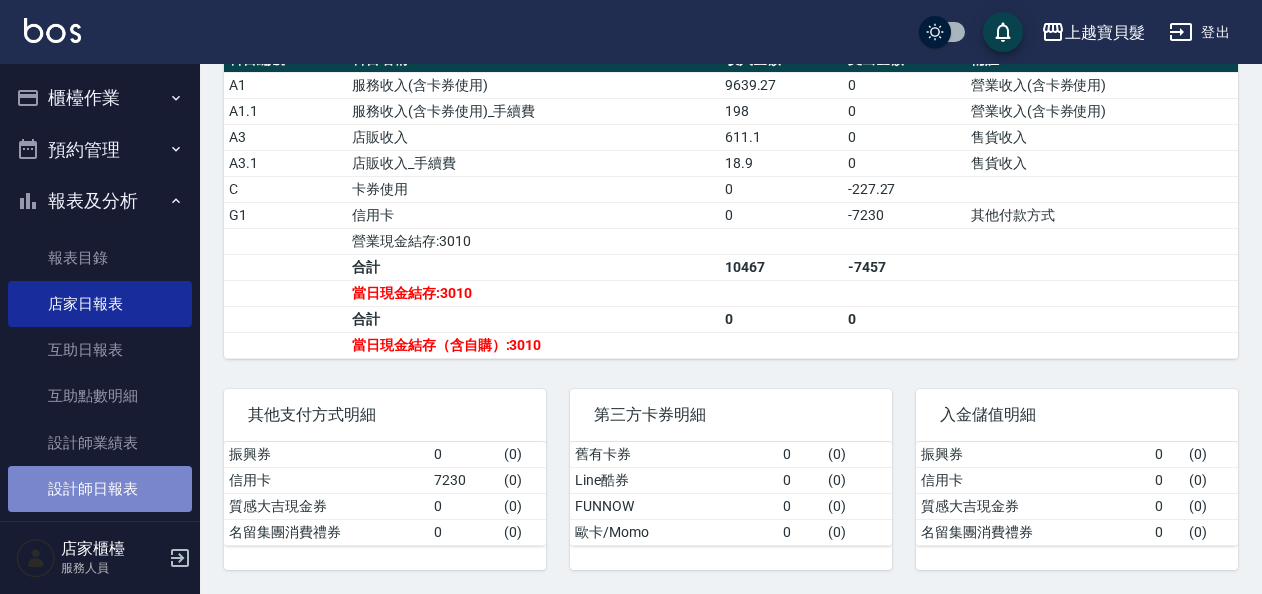 click on "設計師日報表" at bounding box center (100, 489) 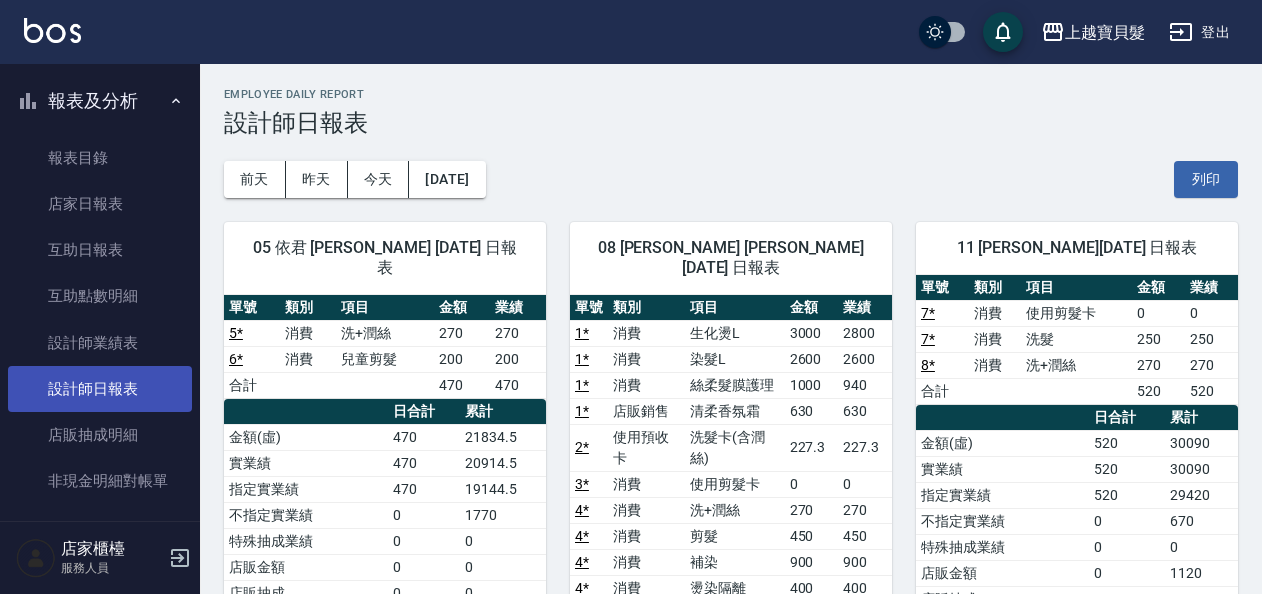 scroll, scrollTop: 0, scrollLeft: 0, axis: both 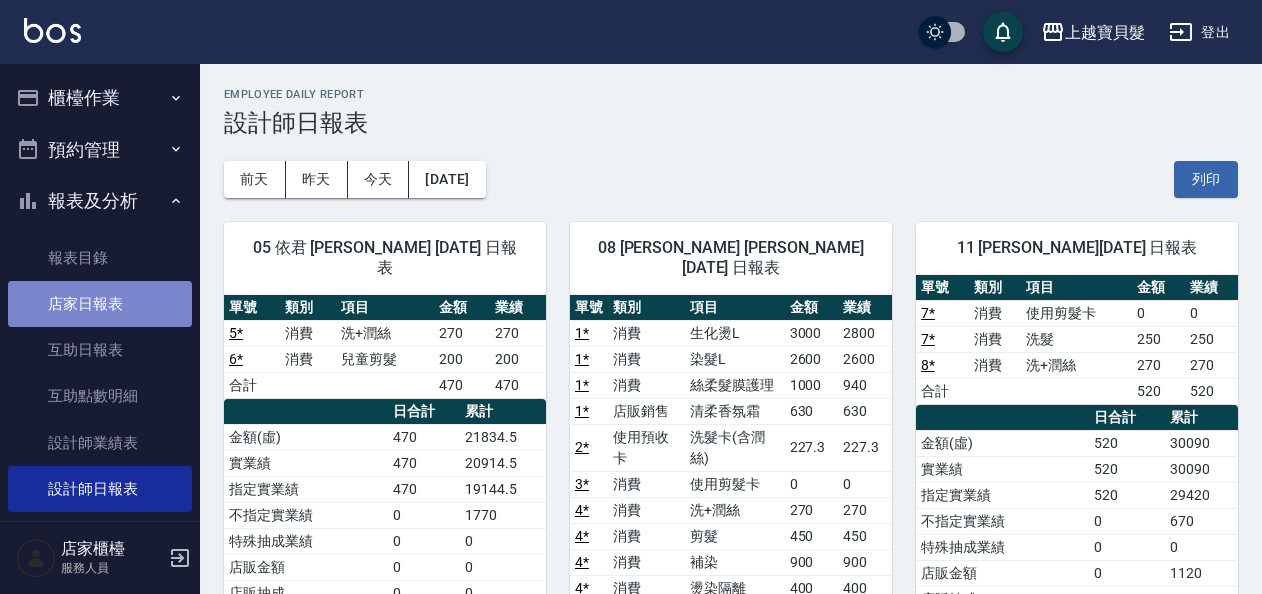 click on "店家日報表" at bounding box center (100, 304) 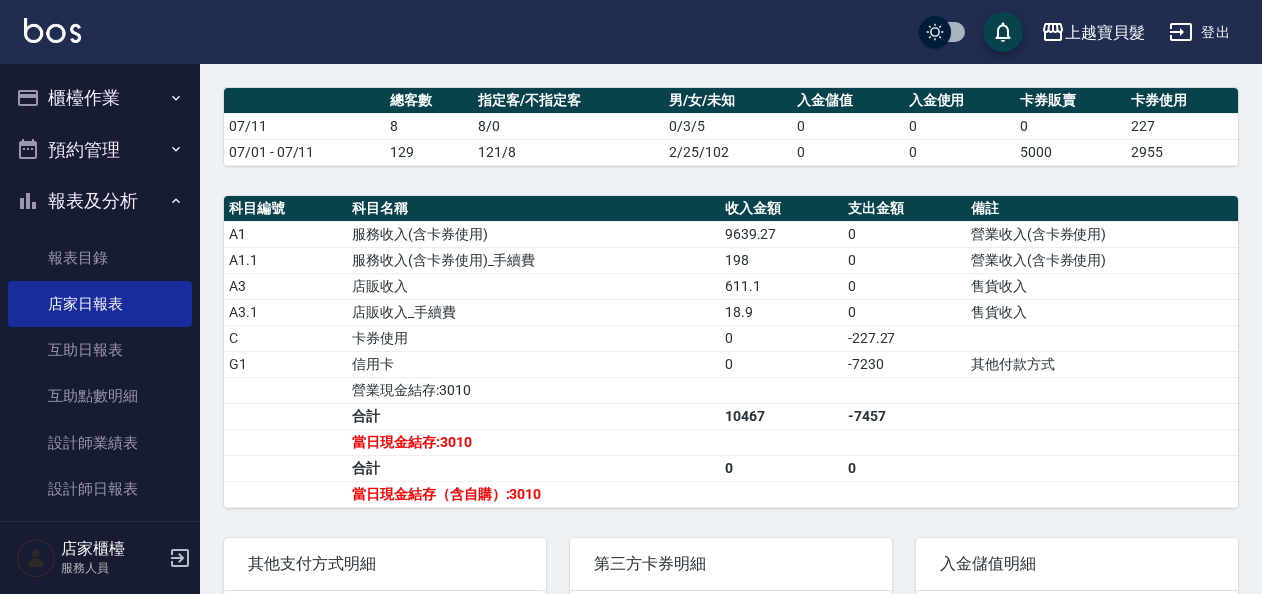 scroll, scrollTop: 680, scrollLeft: 0, axis: vertical 